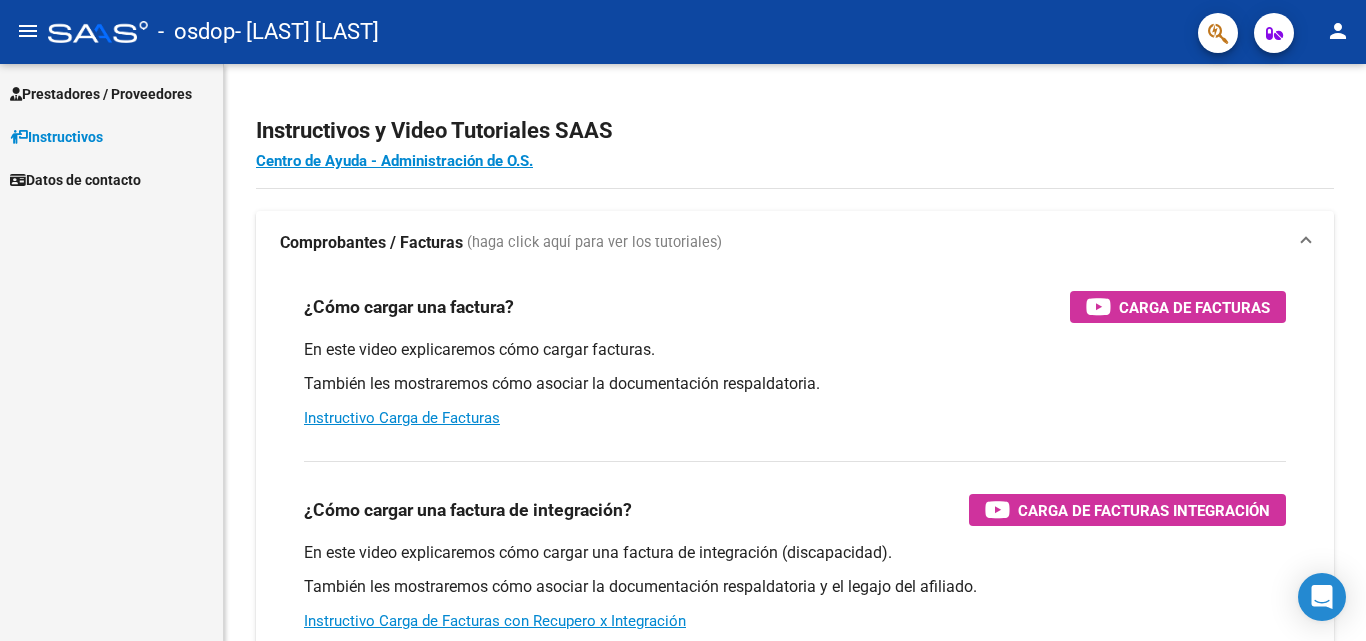 scroll, scrollTop: 0, scrollLeft: 0, axis: both 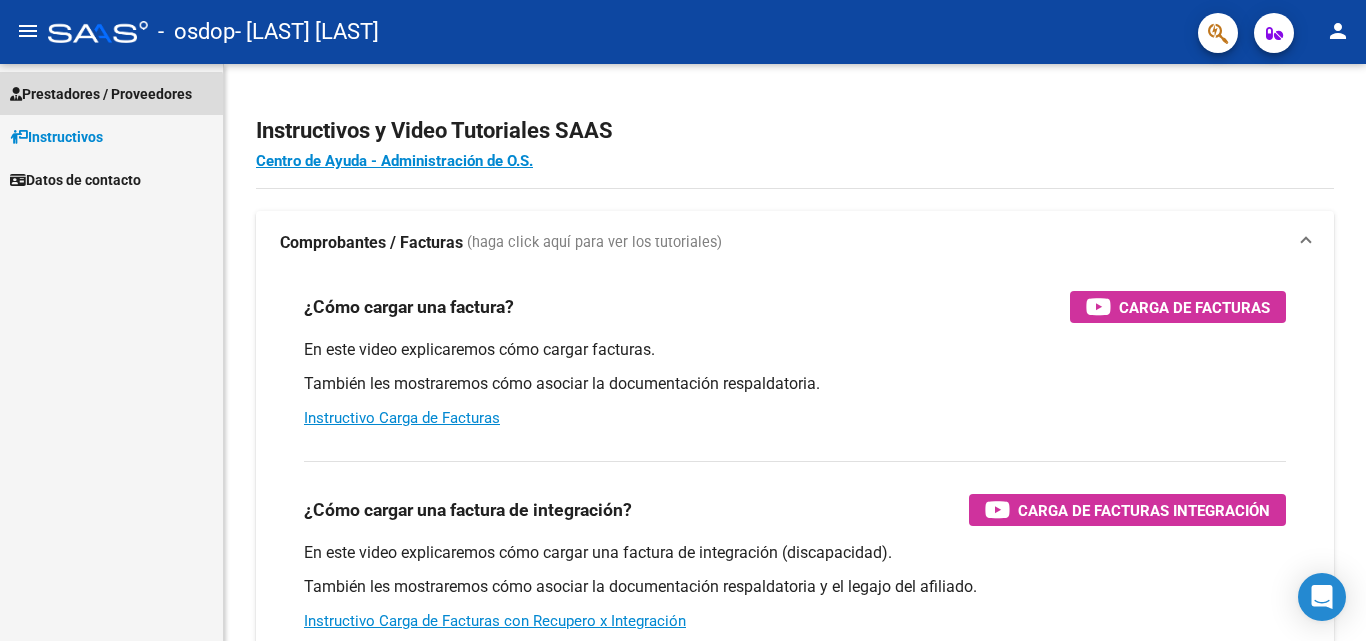click on "Prestadores / Proveedores" at bounding box center [101, 94] 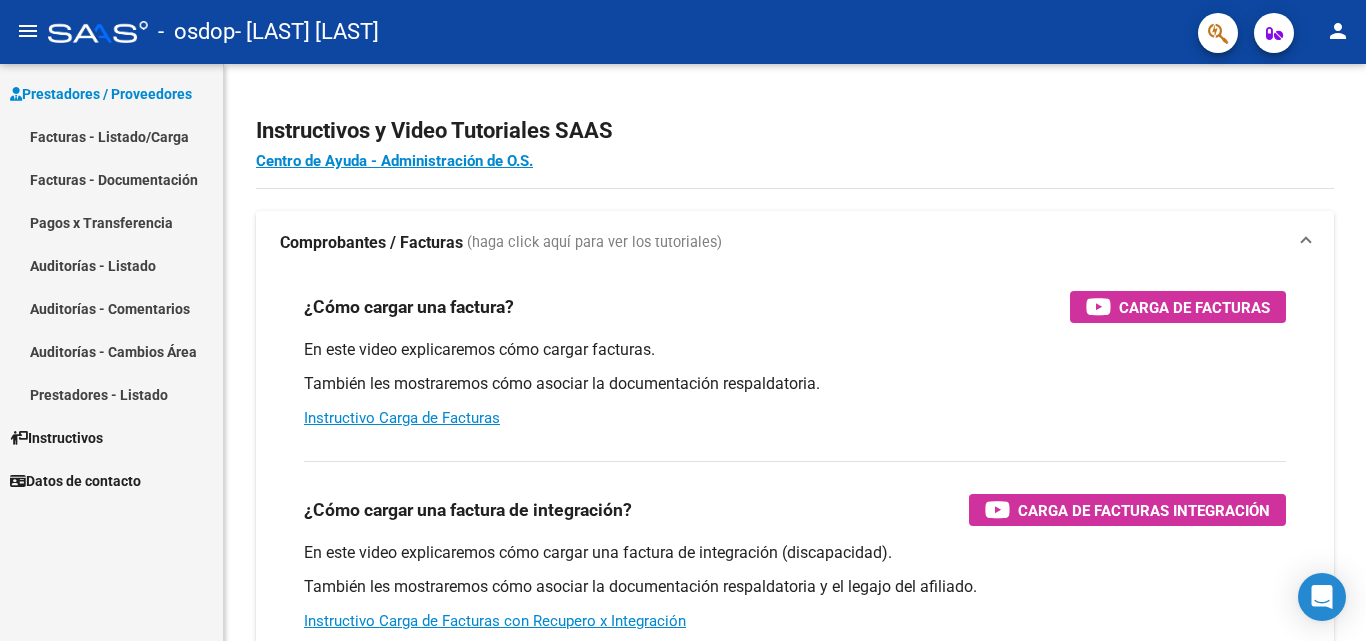 click on "Facturas - Listado/Carga" at bounding box center [111, 136] 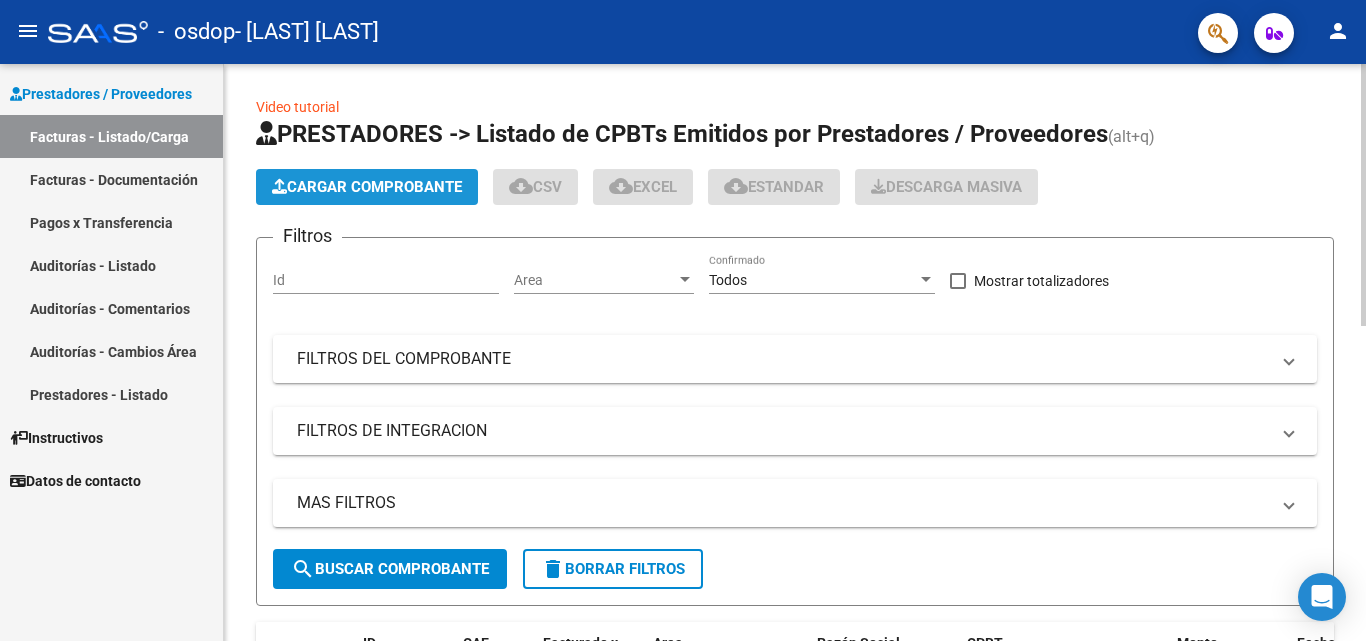click on "Cargar Comprobante" 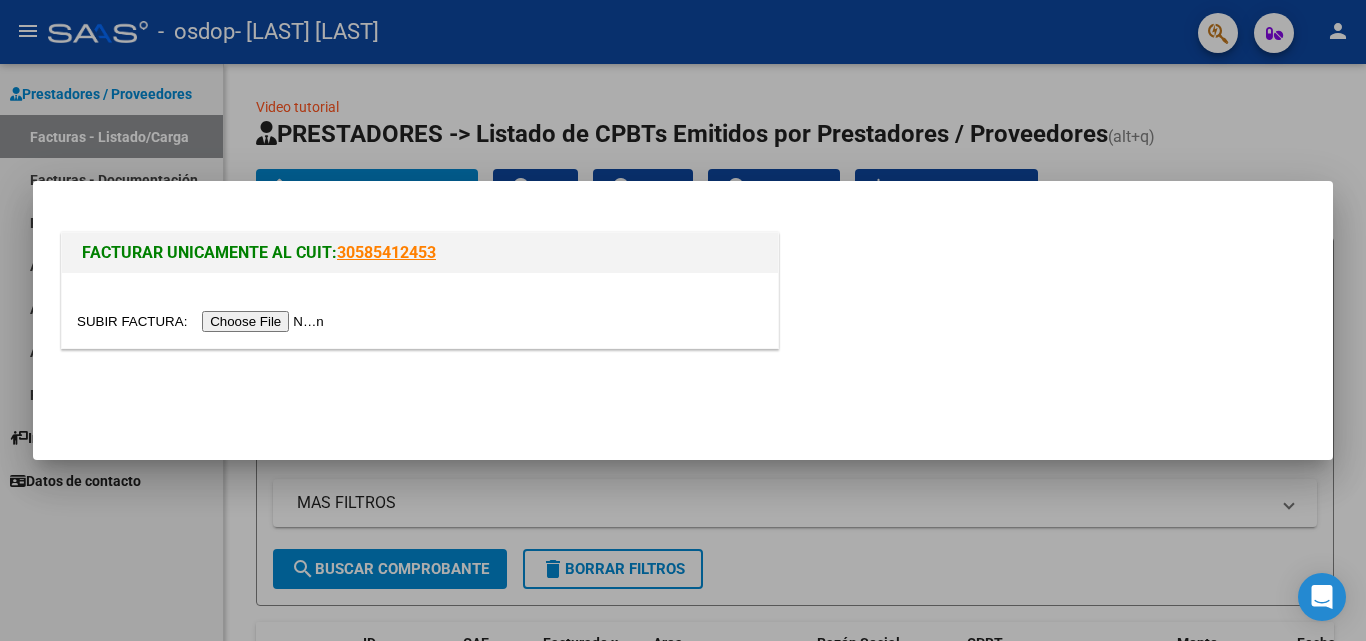 click at bounding box center (203, 321) 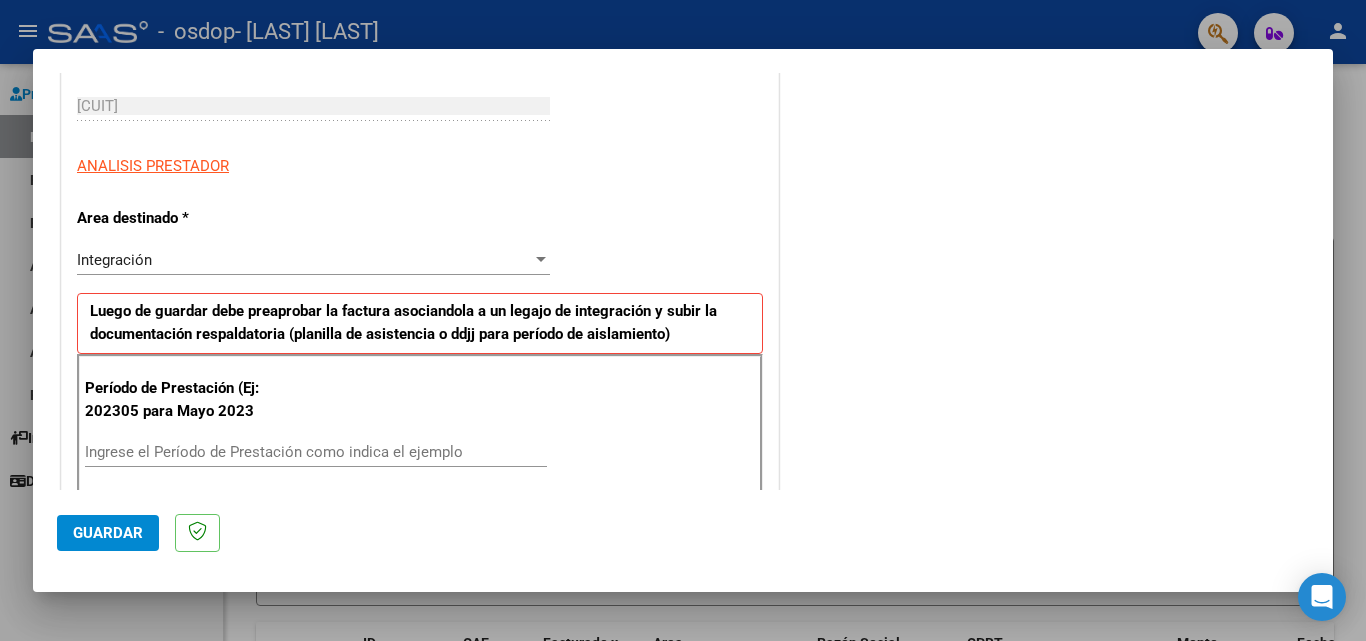 scroll, scrollTop: 400, scrollLeft: 0, axis: vertical 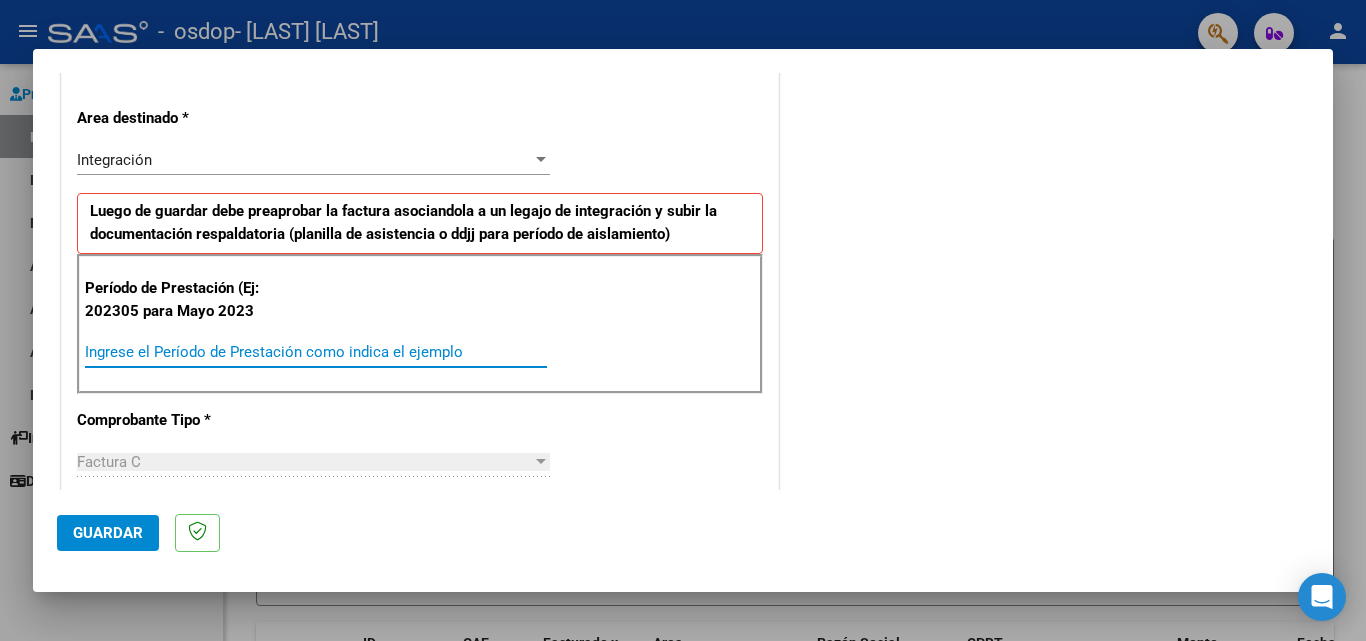 click on "Ingrese el Período de Prestación como indica el ejemplo" at bounding box center (316, 352) 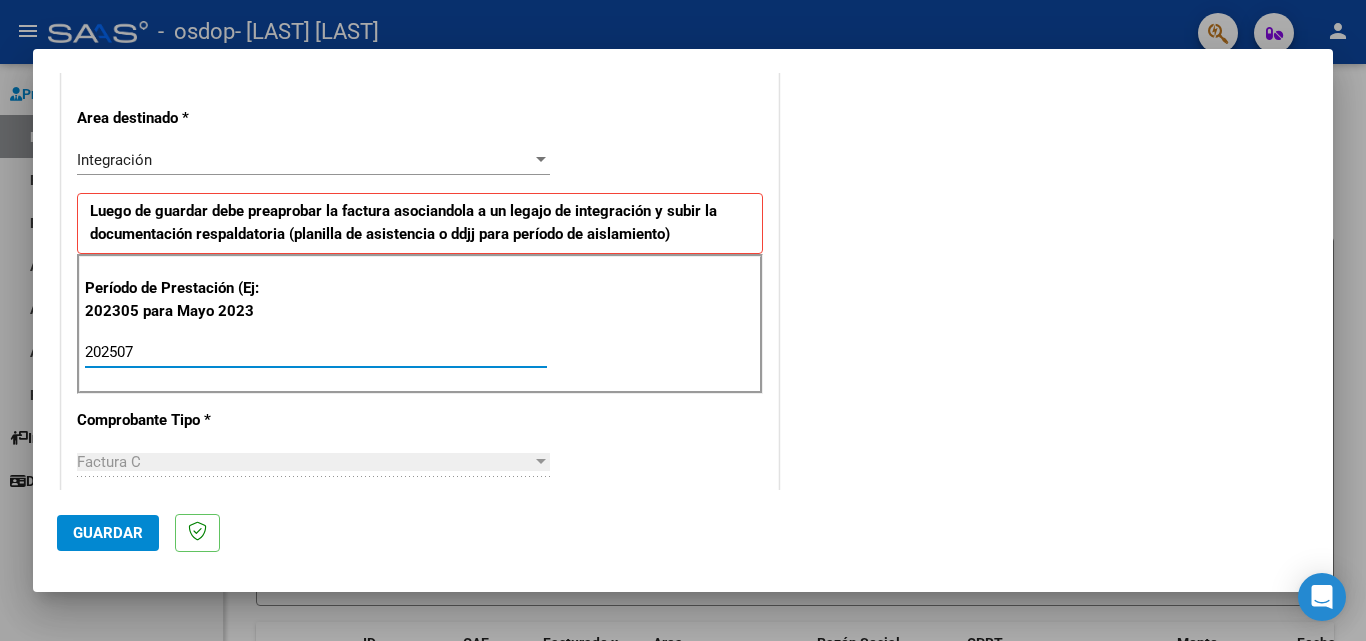 type on "202507" 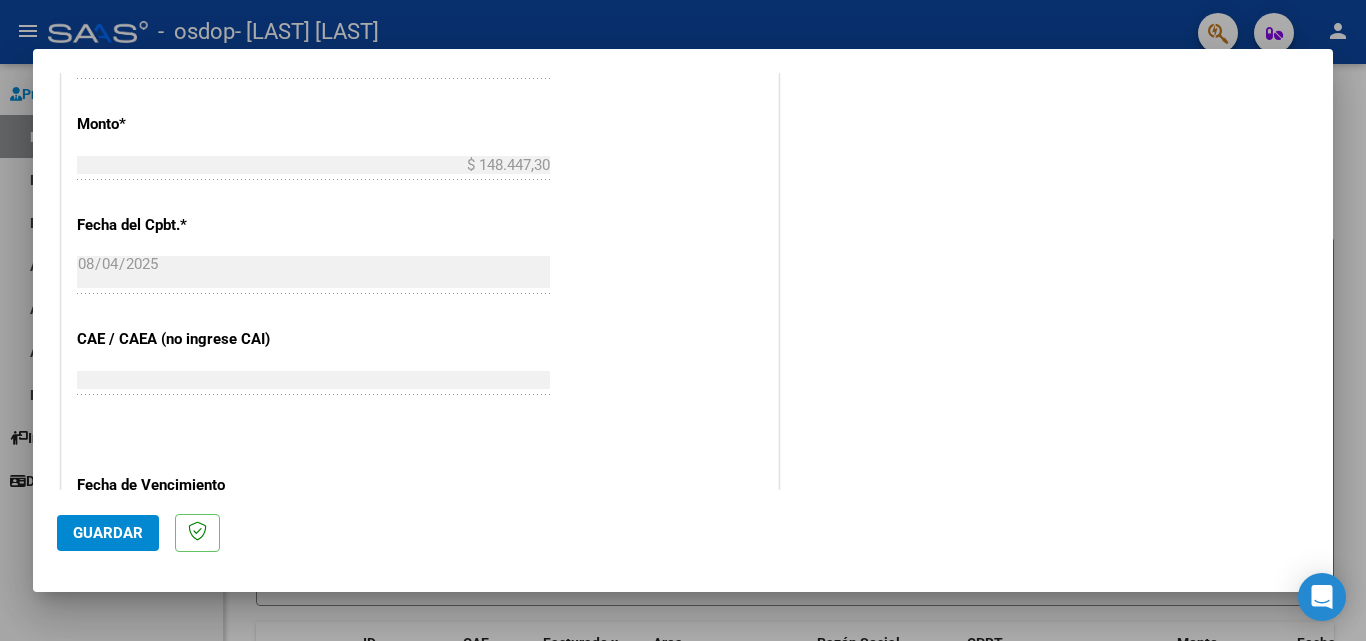 scroll, scrollTop: 1305, scrollLeft: 0, axis: vertical 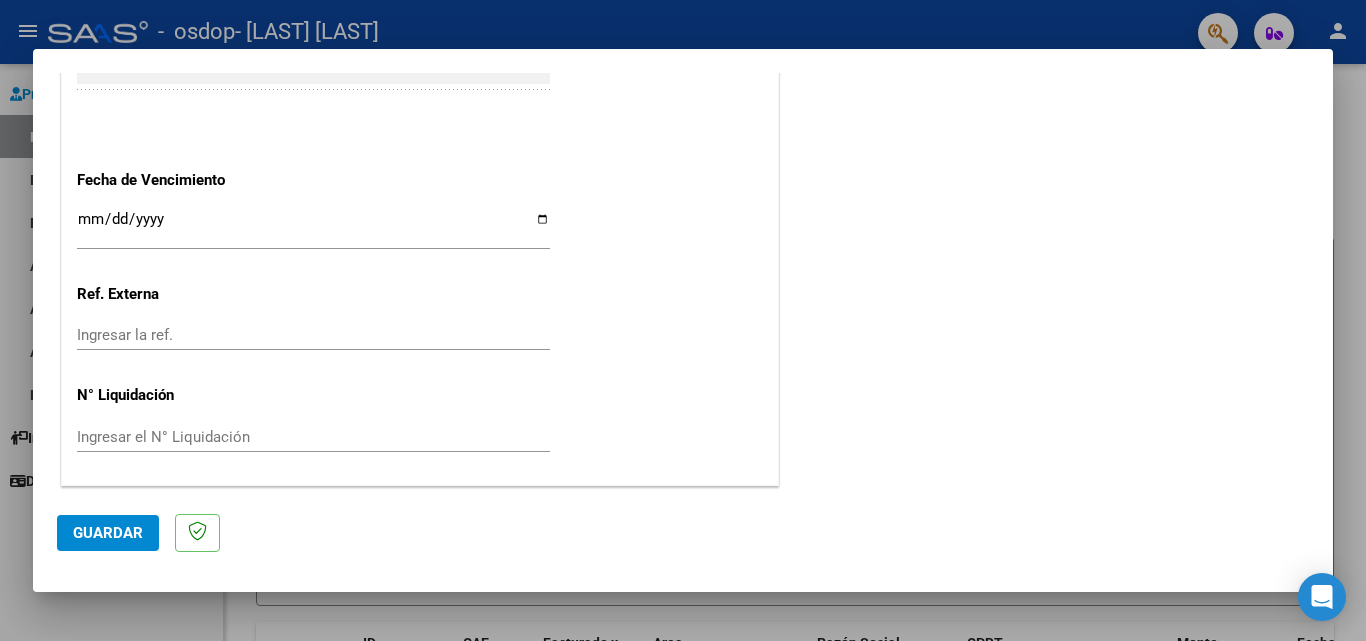 click on "Guardar" 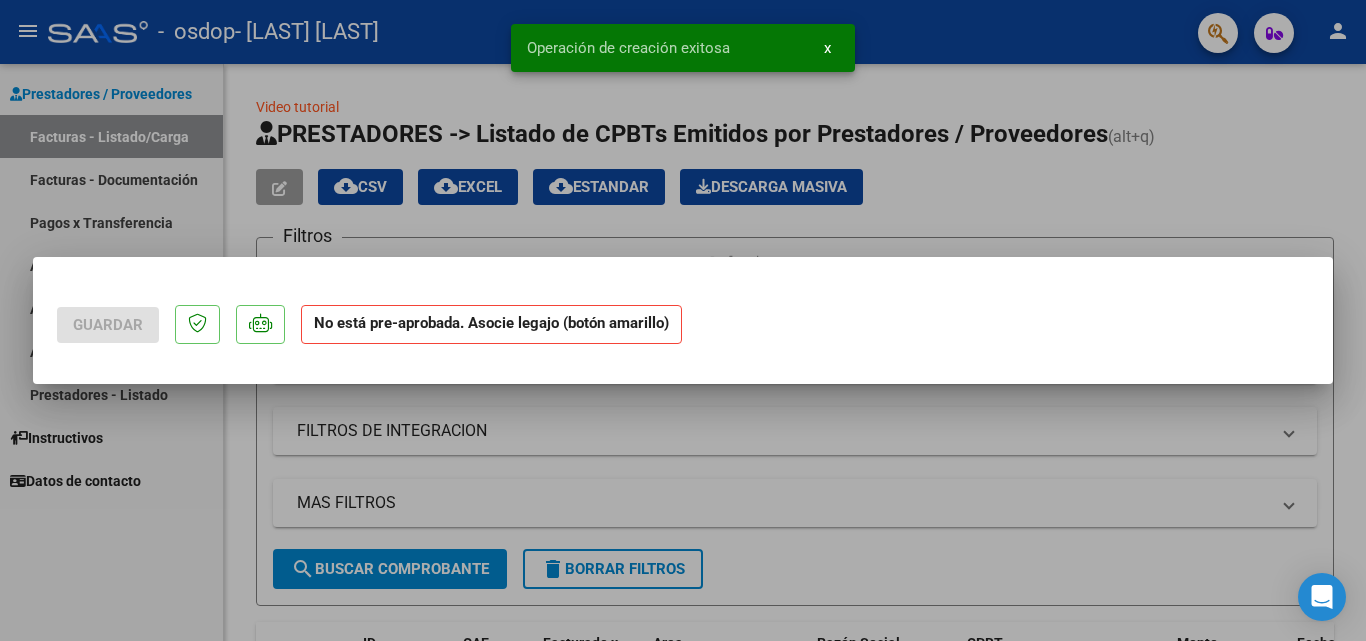 scroll, scrollTop: 0, scrollLeft: 0, axis: both 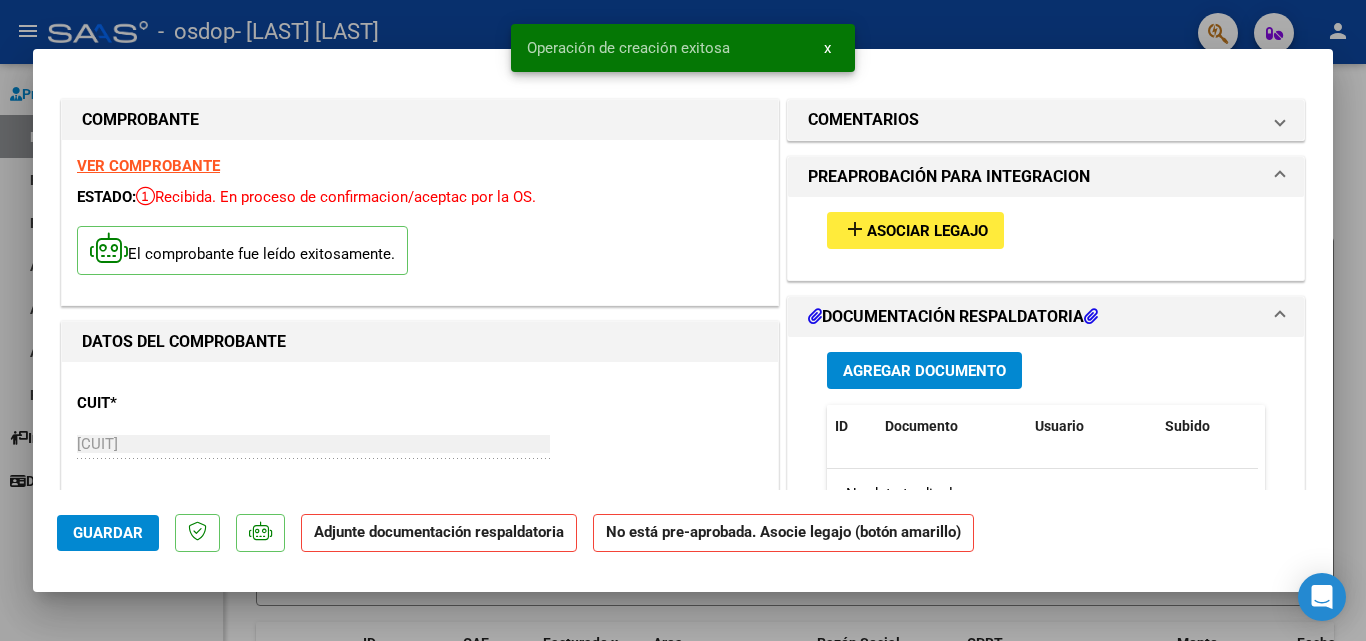 click on "add Asociar Legajo" at bounding box center [1046, 230] 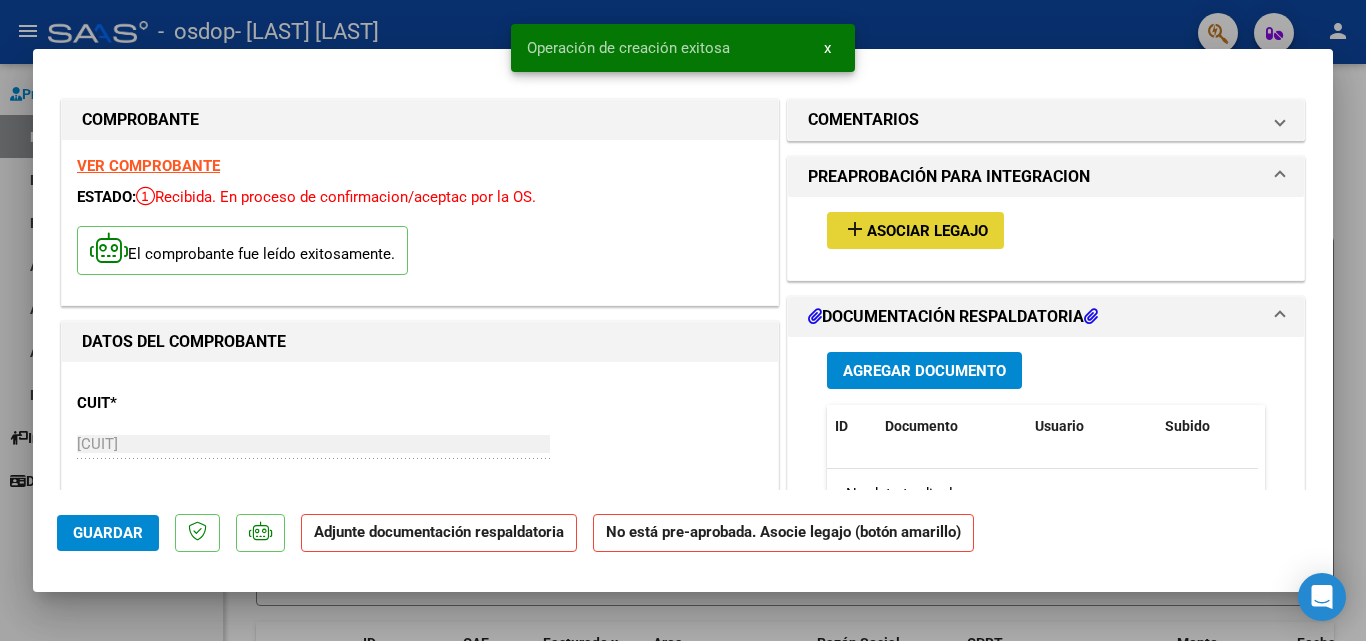 click on "Asociar Legajo" at bounding box center (927, 231) 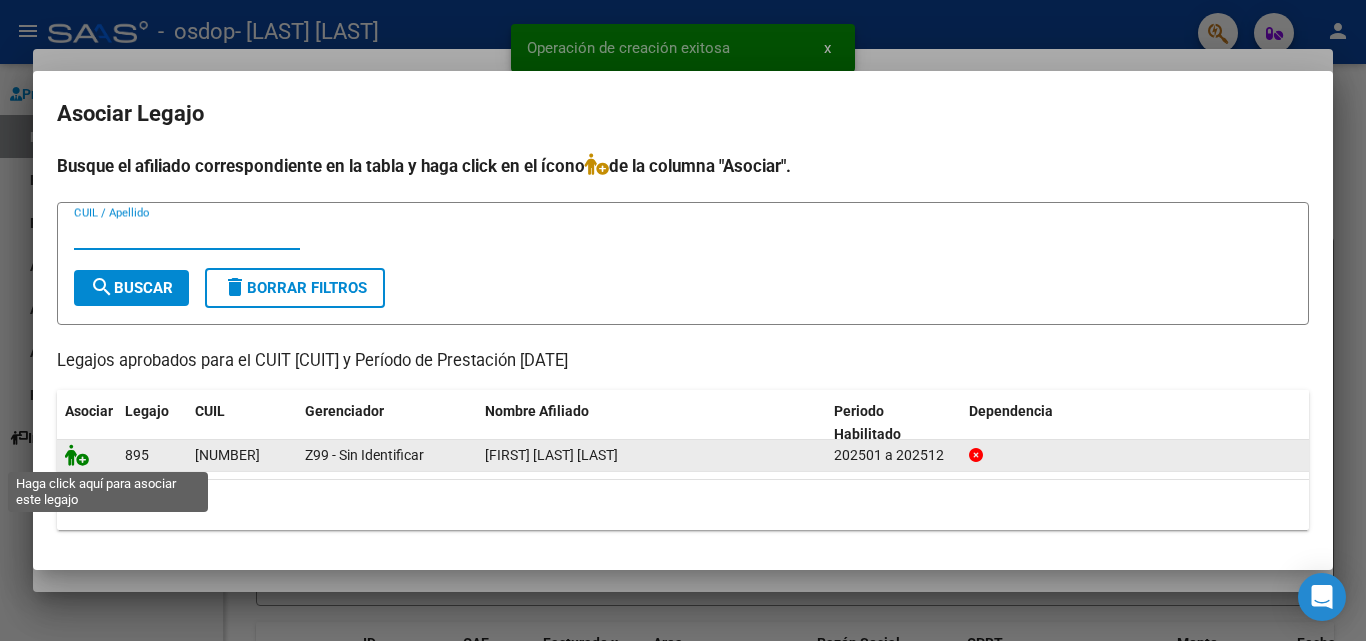 click 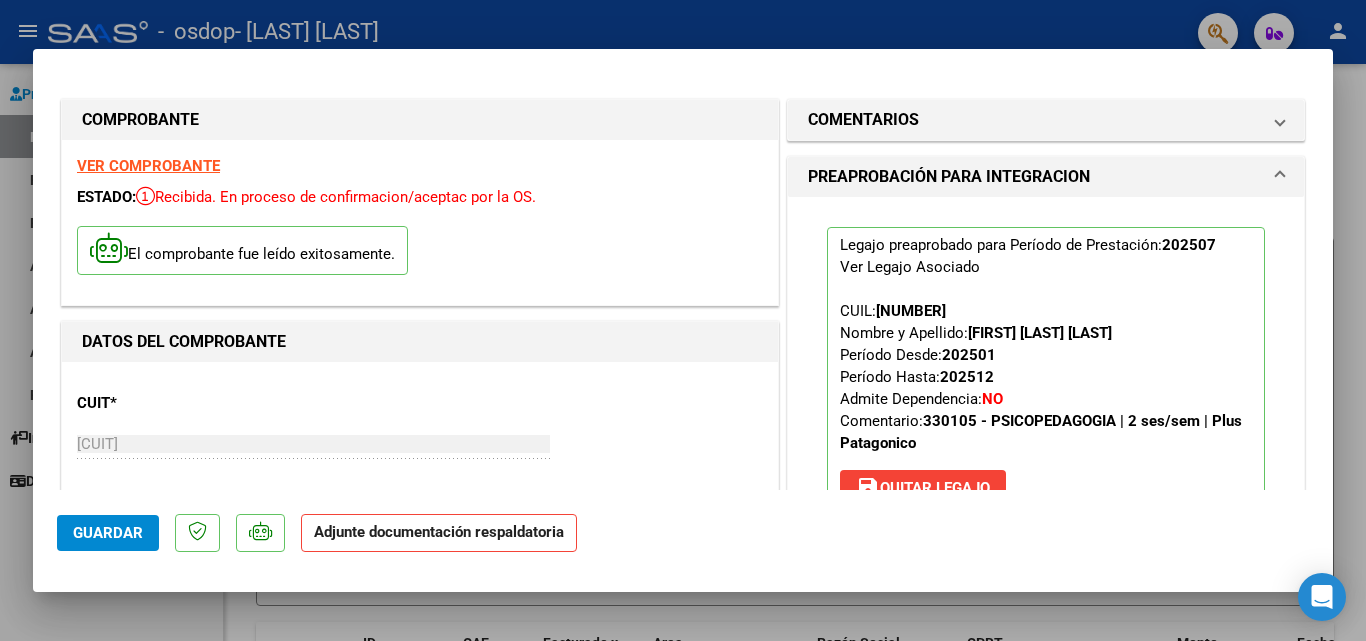 scroll, scrollTop: 400, scrollLeft: 0, axis: vertical 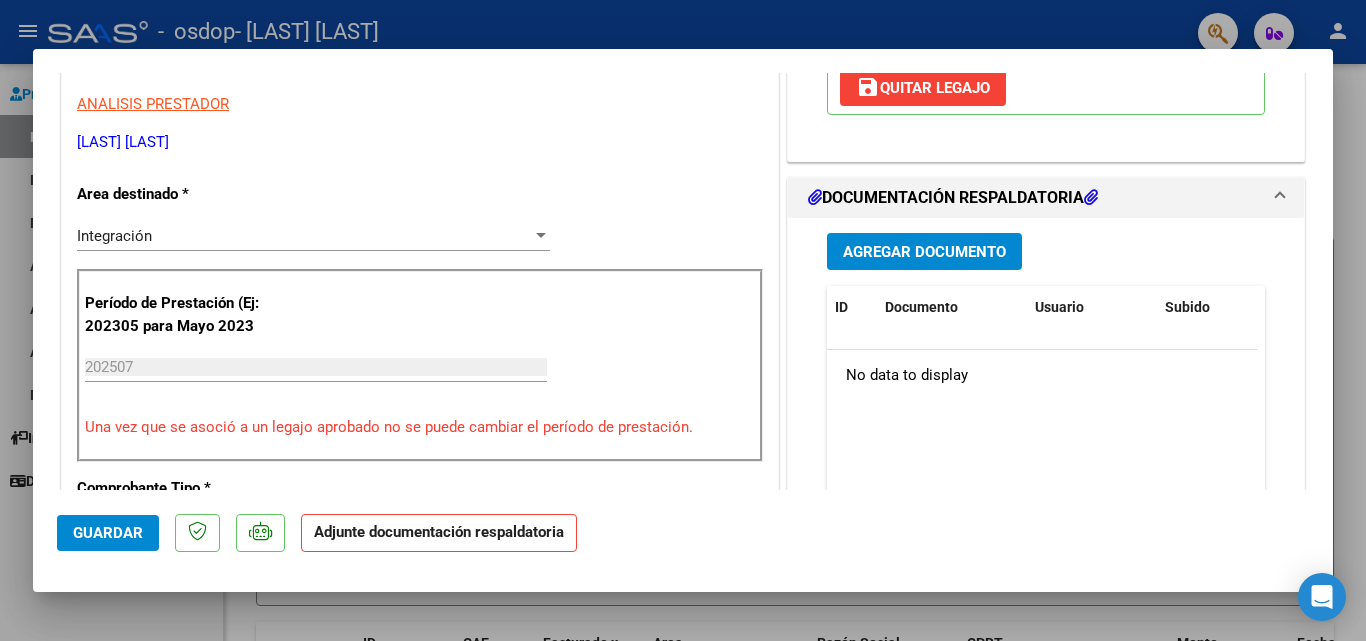 click on "Agregar Documento" at bounding box center [924, 252] 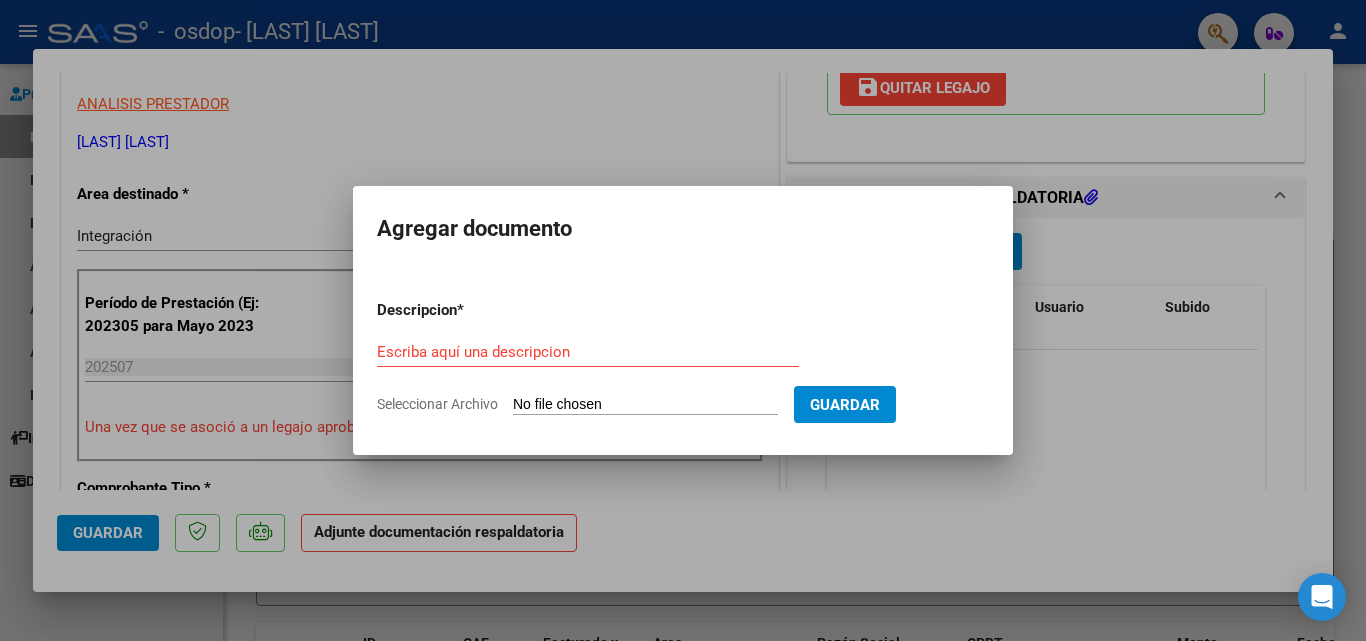 click on "Seleccionar Archivo" at bounding box center (645, 405) 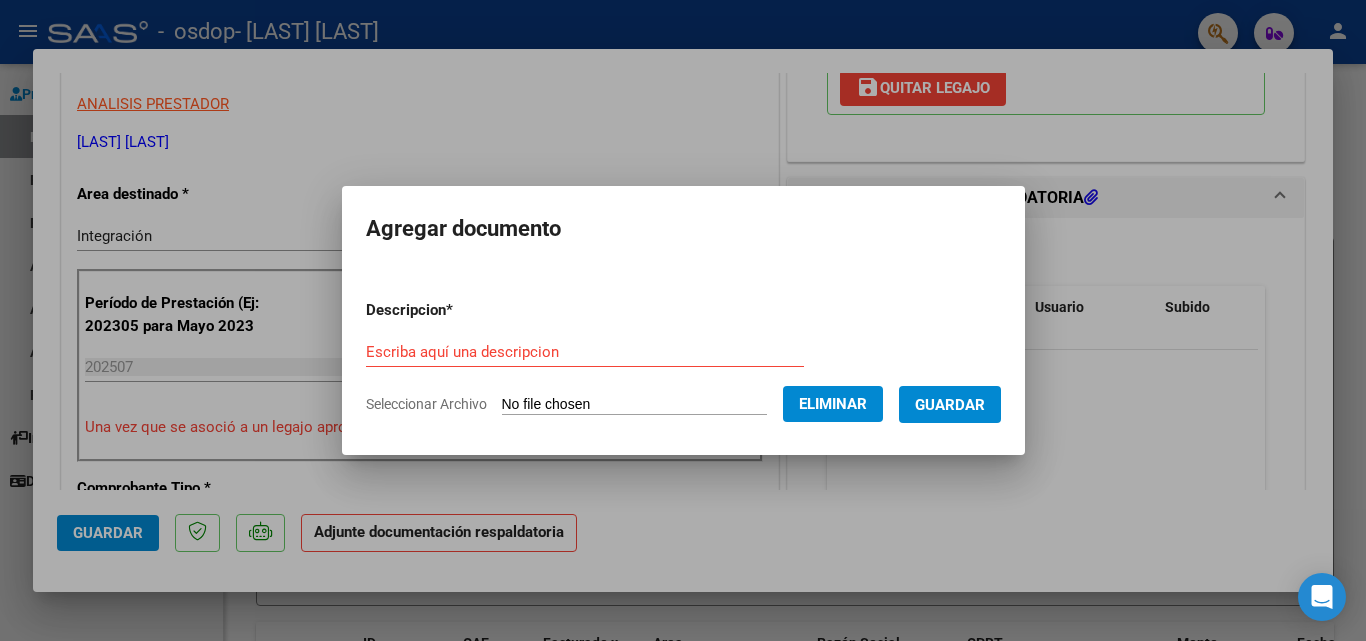 click on "Escriba aquí una descripcion" at bounding box center [585, 352] 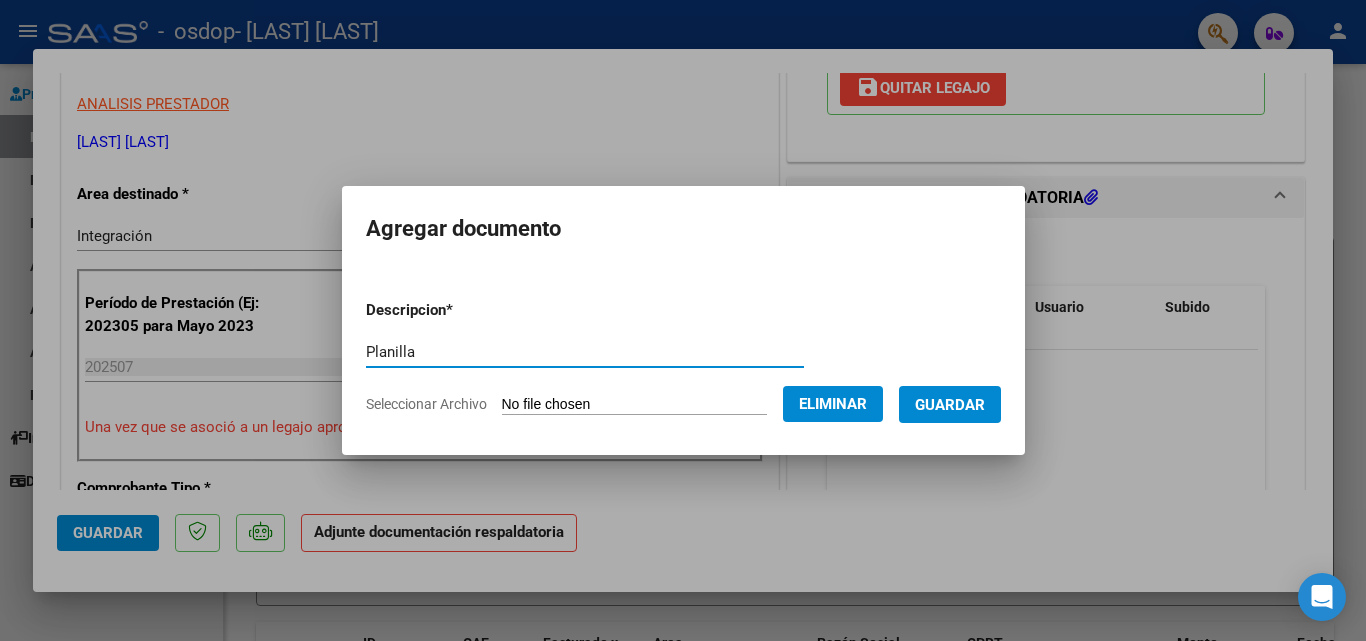 type on "Planilla" 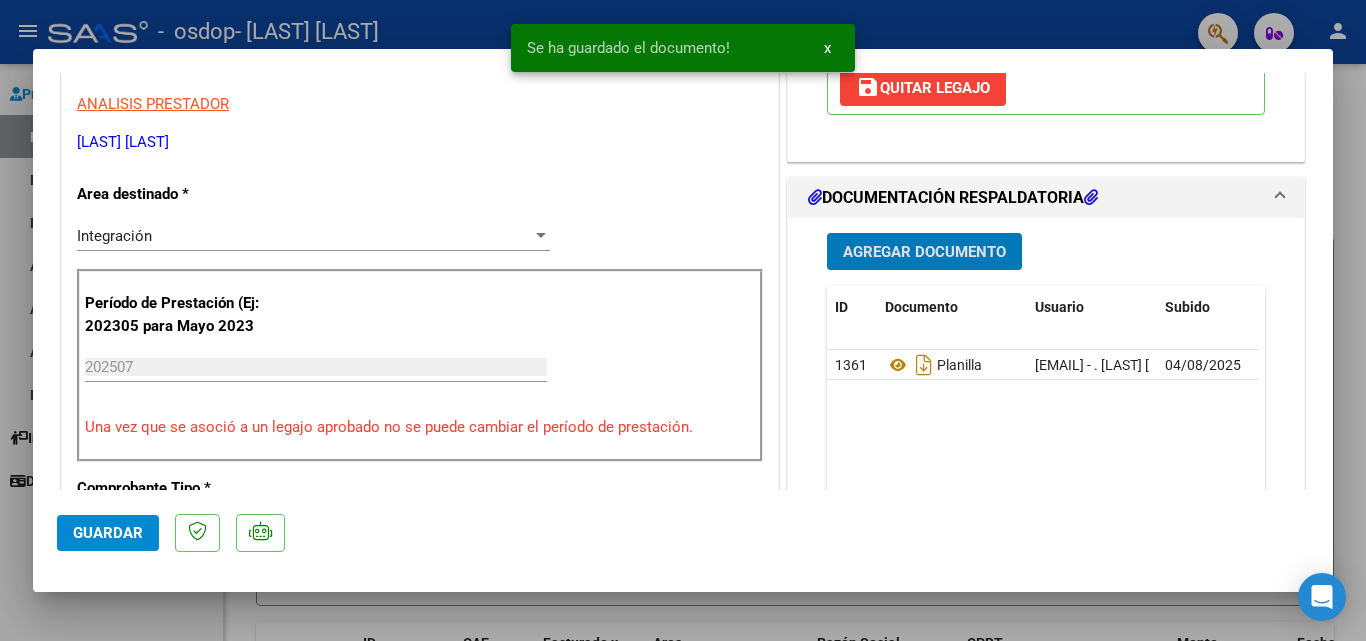 click on "Guardar" 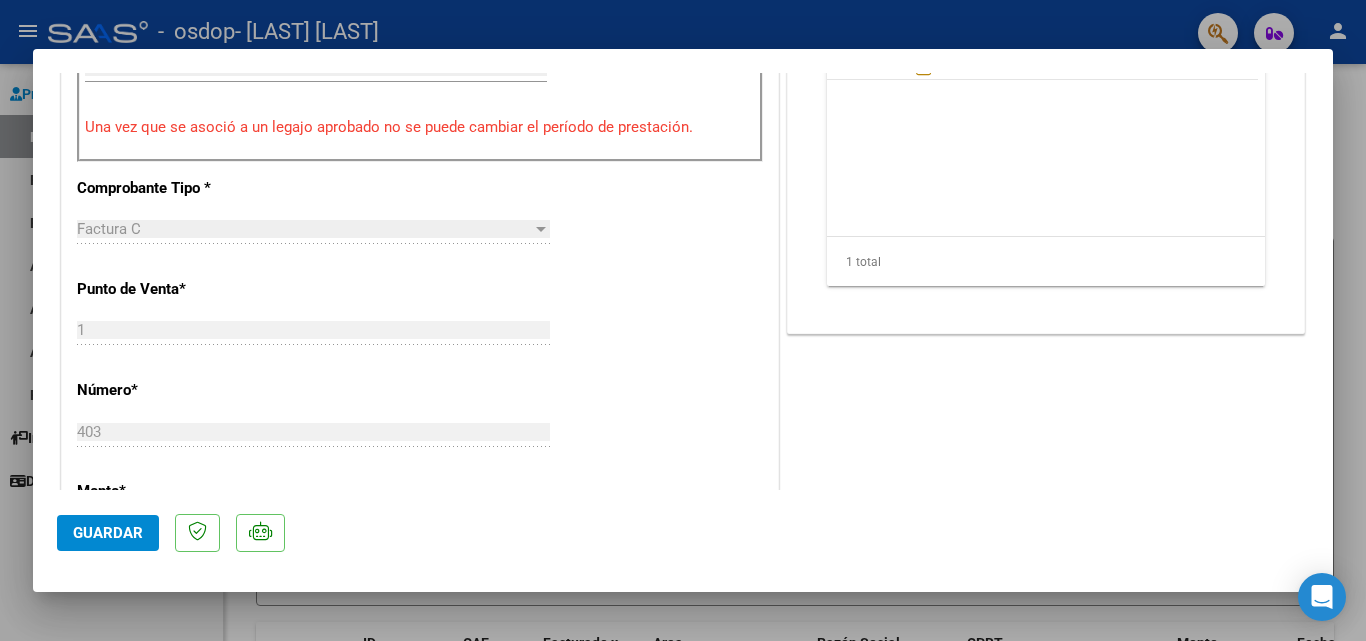 scroll, scrollTop: 1000, scrollLeft: 0, axis: vertical 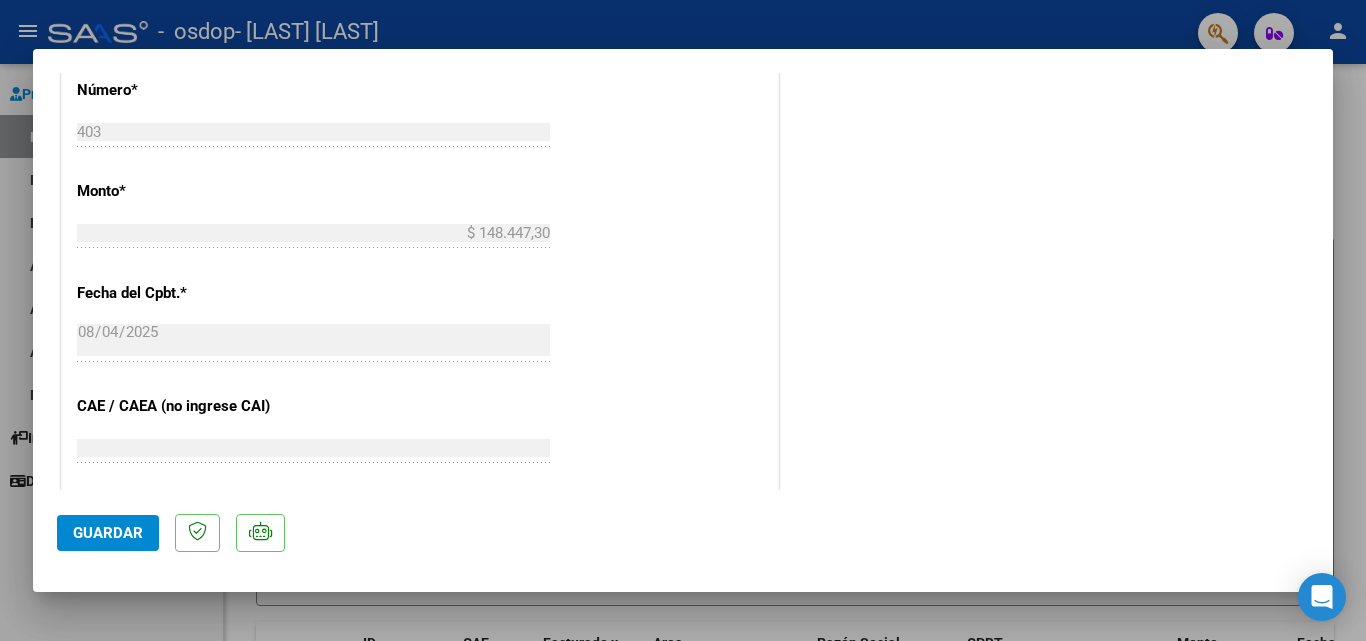 click on "Guardar" 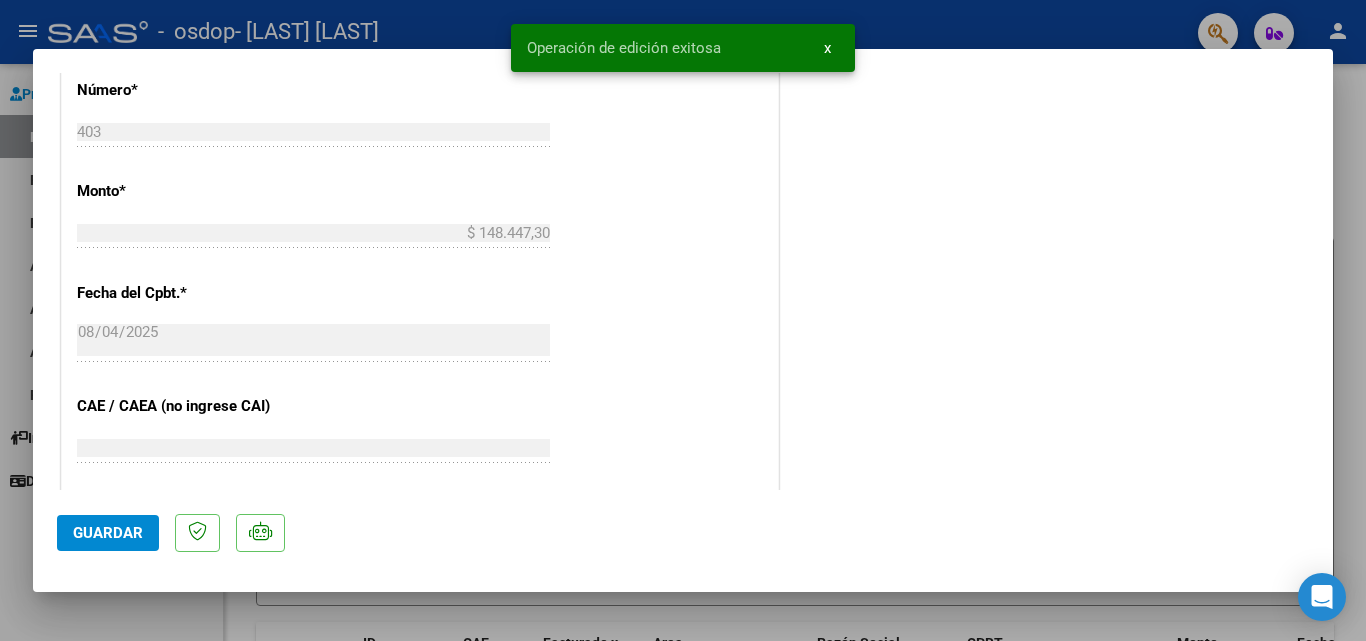 click at bounding box center (683, 320) 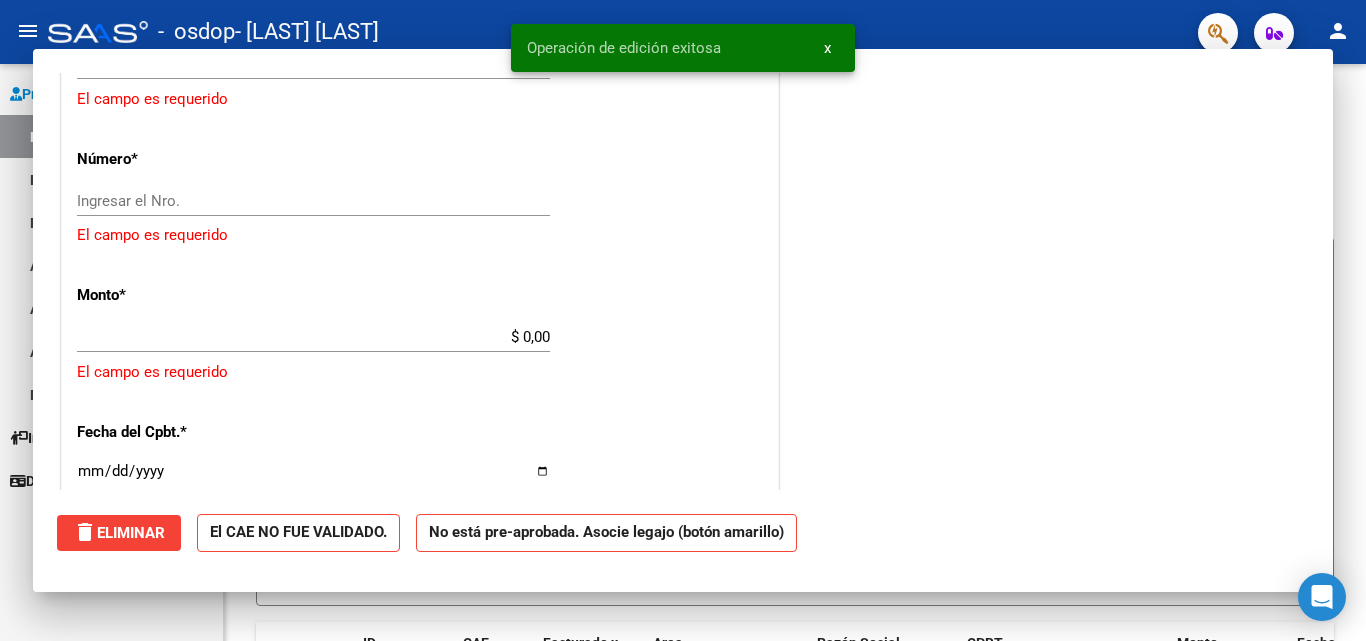 scroll, scrollTop: 1069, scrollLeft: 0, axis: vertical 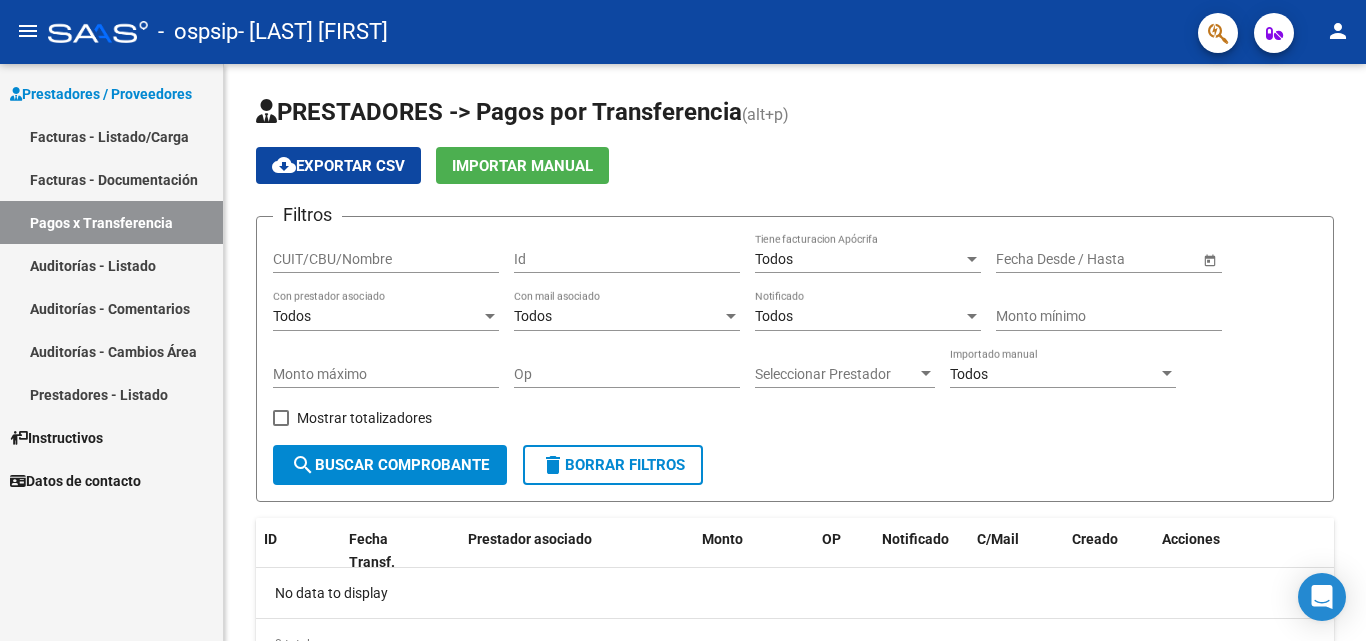 click on "Facturas - Listado/Carga" at bounding box center (111, 136) 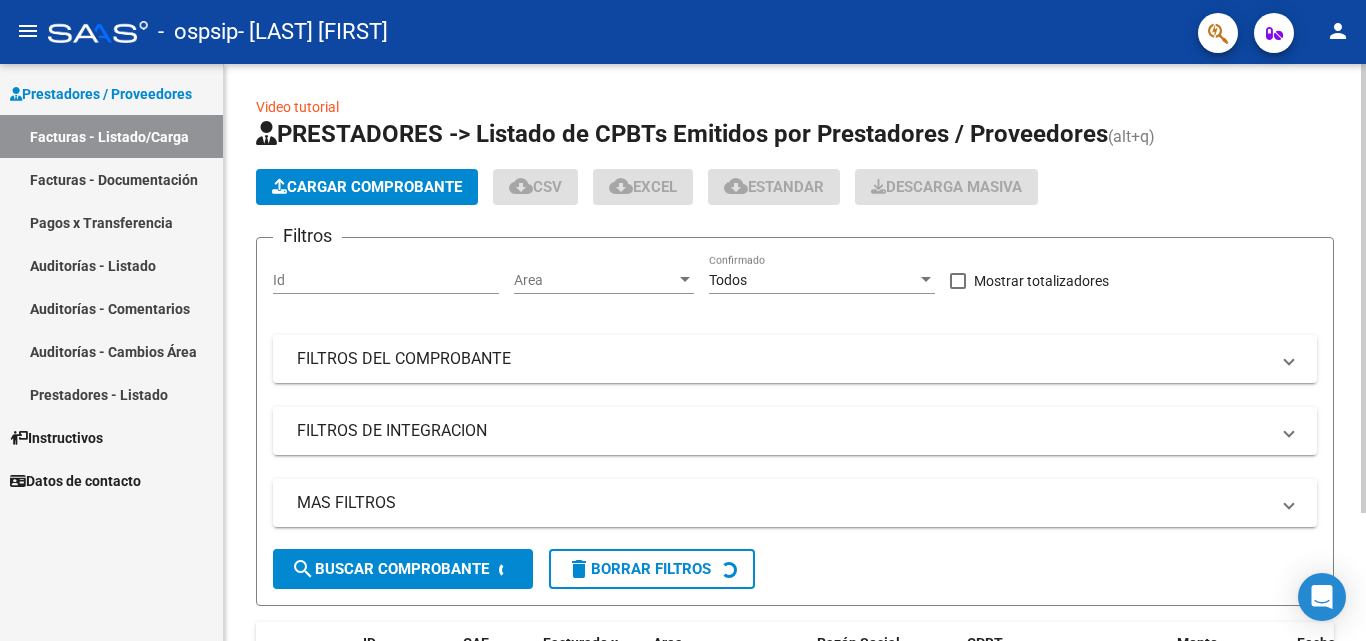 click on "Cargar Comprobante" 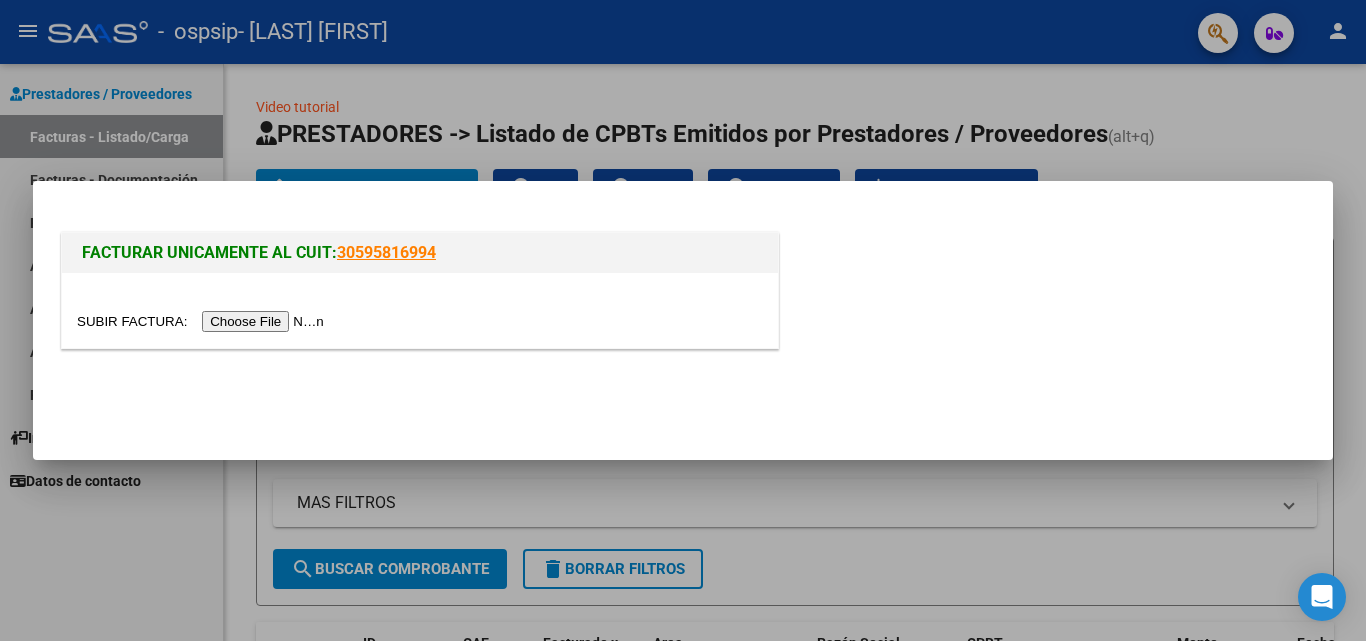 click at bounding box center [203, 321] 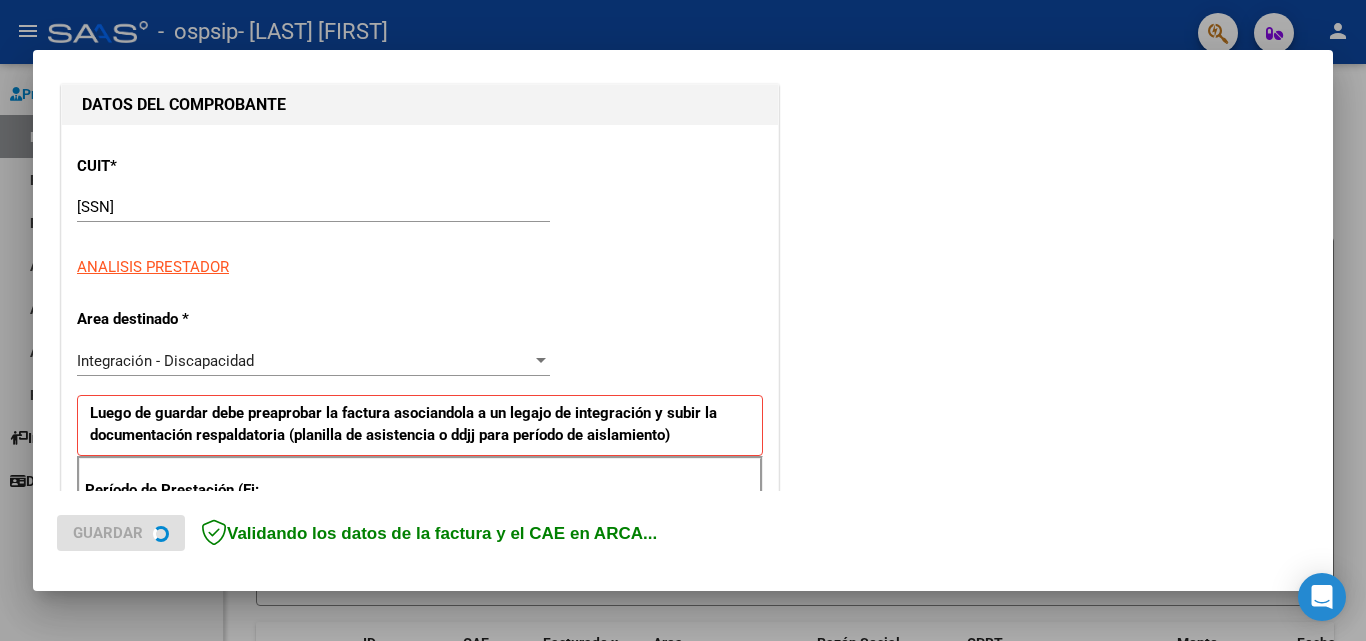 scroll, scrollTop: 400, scrollLeft: 0, axis: vertical 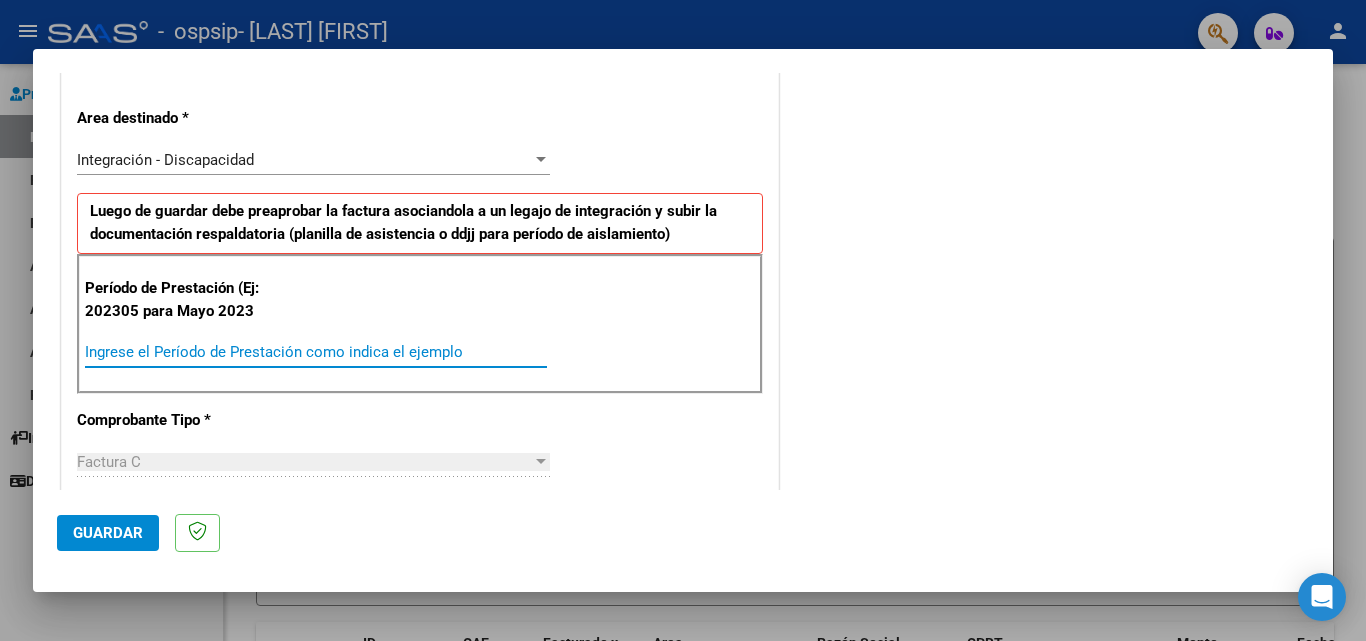 click on "Ingrese el Período de Prestación como indica el ejemplo" at bounding box center (316, 352) 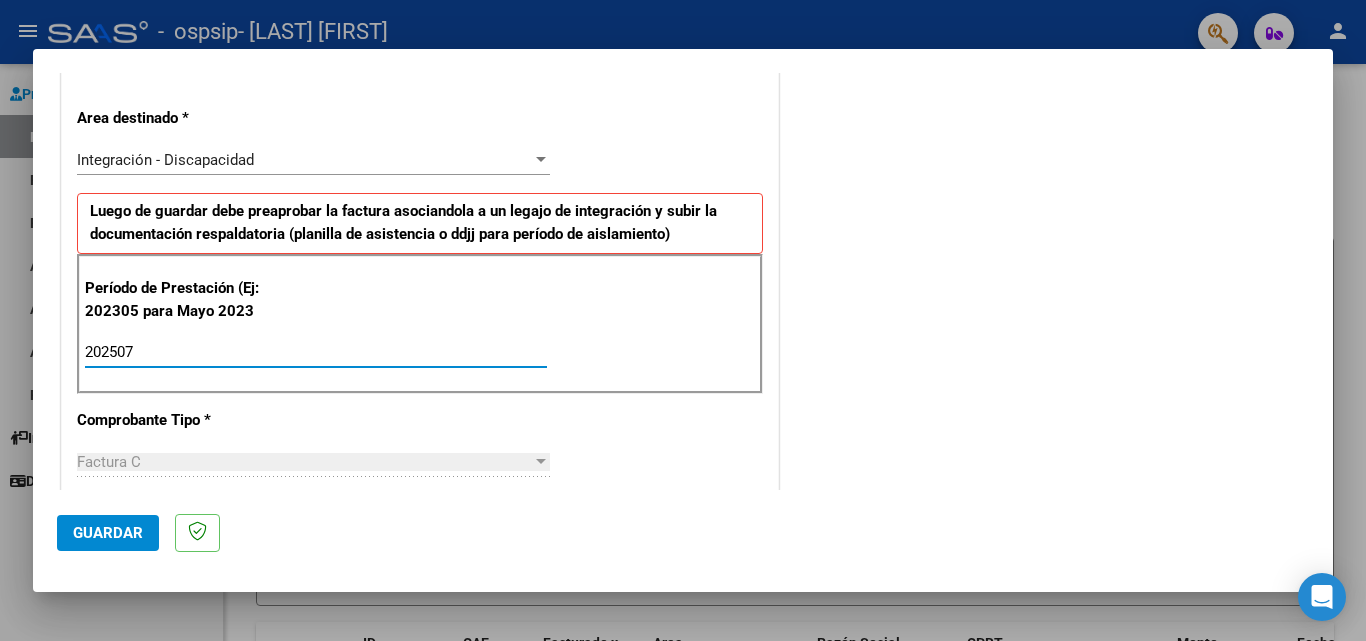 type on "202507" 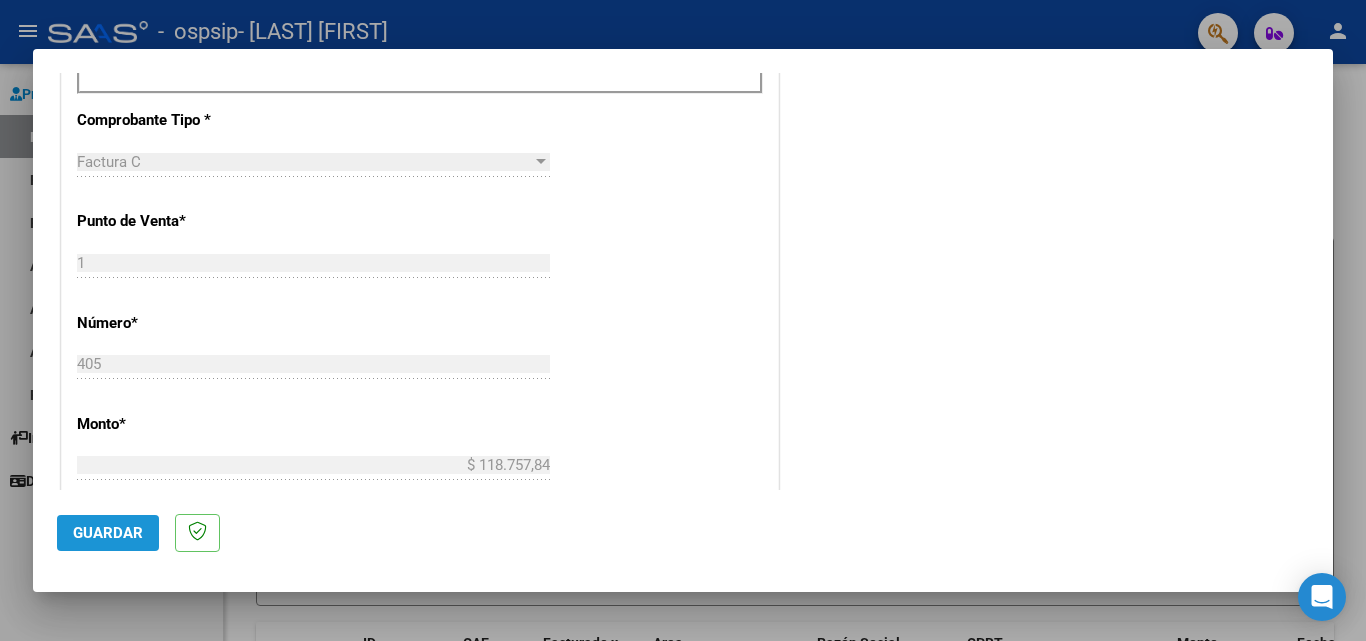 click on "Guardar" 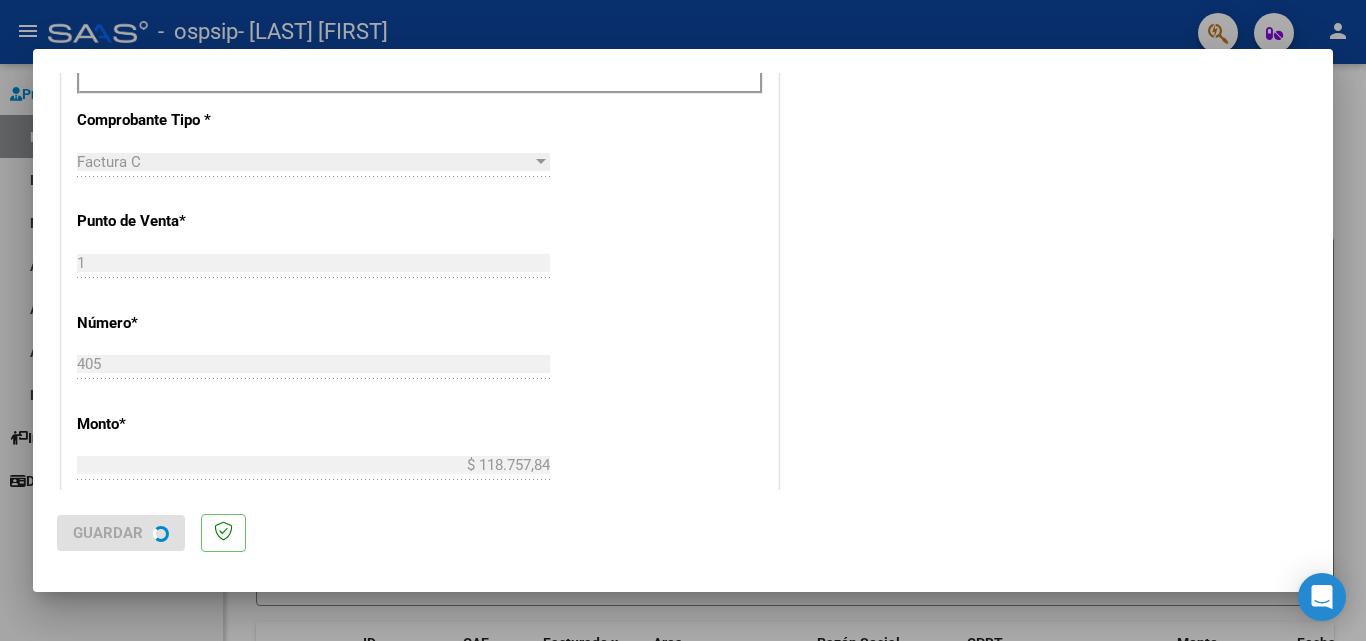 scroll, scrollTop: 0, scrollLeft: 0, axis: both 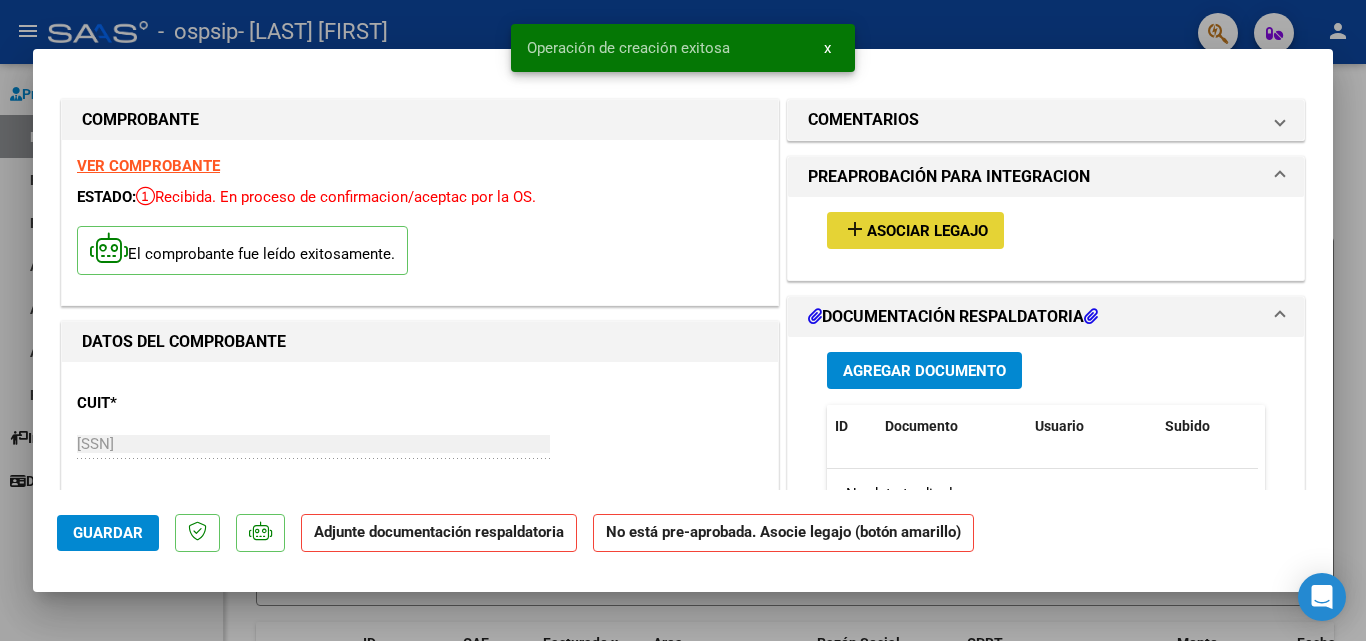 click on "Asociar Legajo" at bounding box center [927, 231] 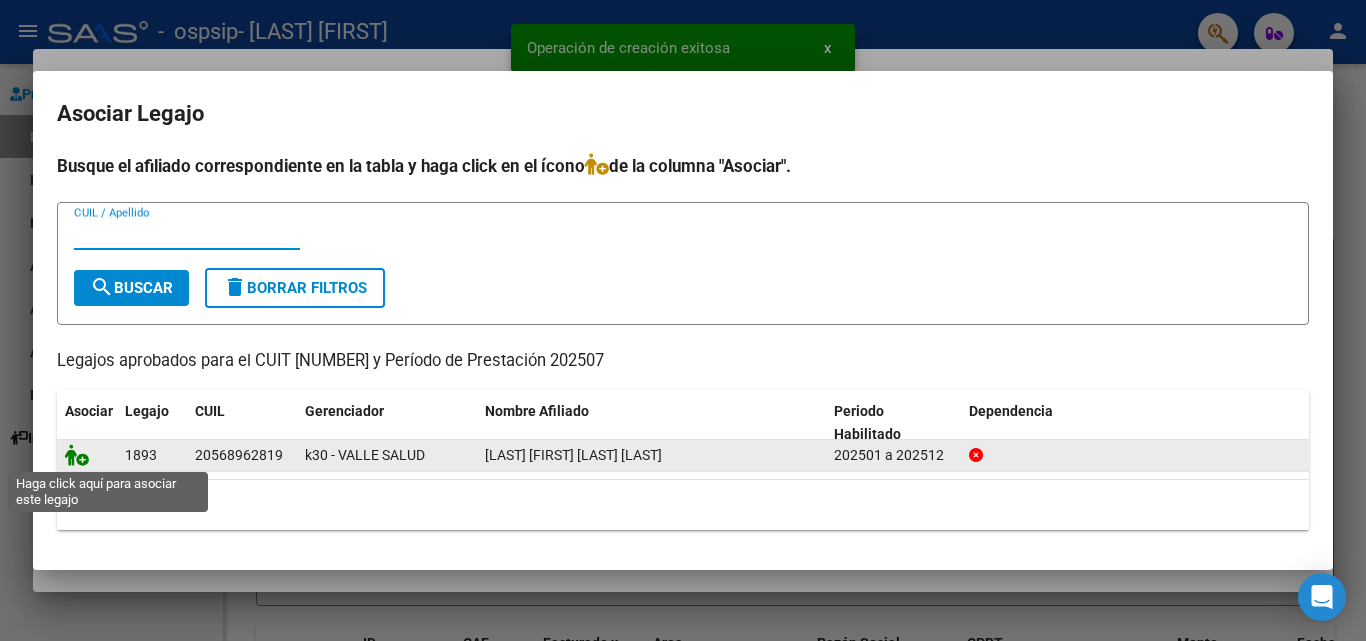 click 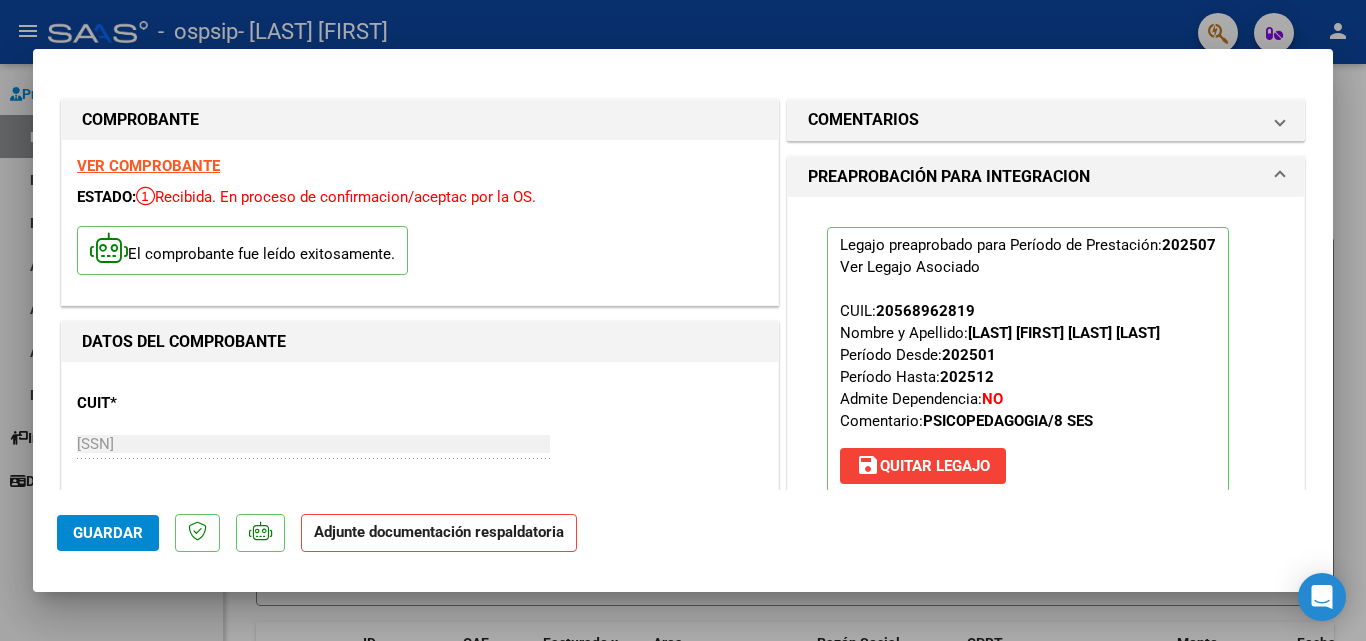 scroll, scrollTop: 400, scrollLeft: 0, axis: vertical 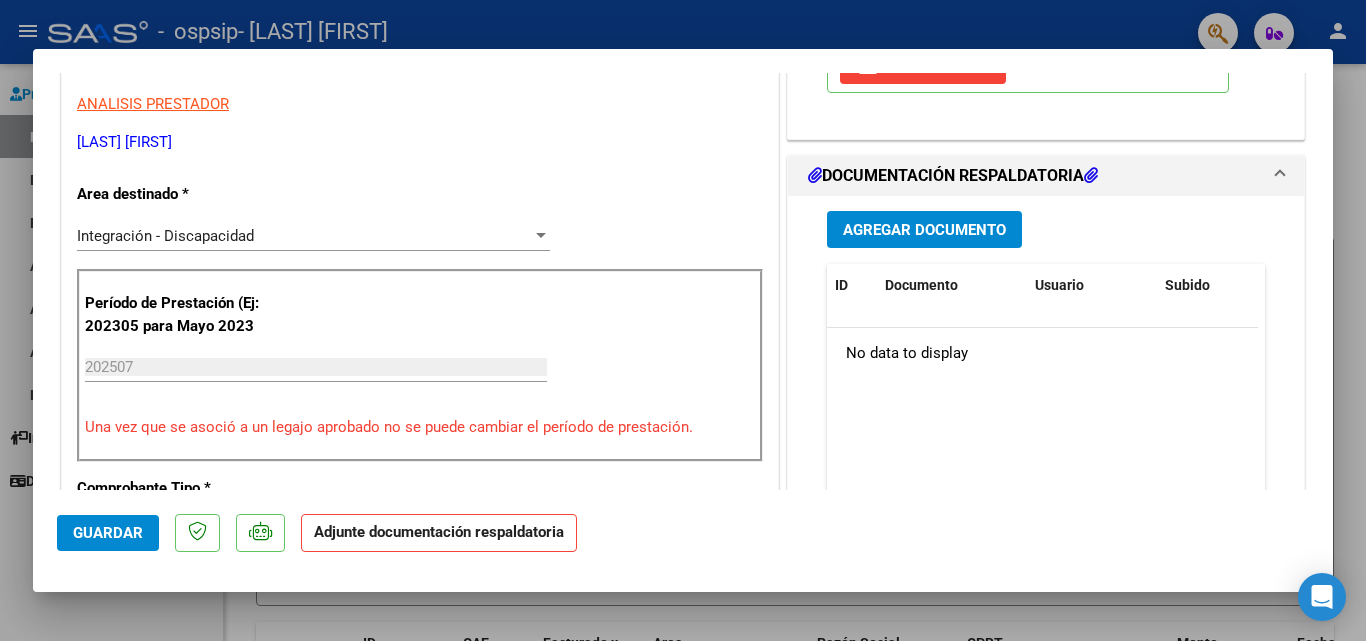 click on "Agregar Documento" at bounding box center [924, 230] 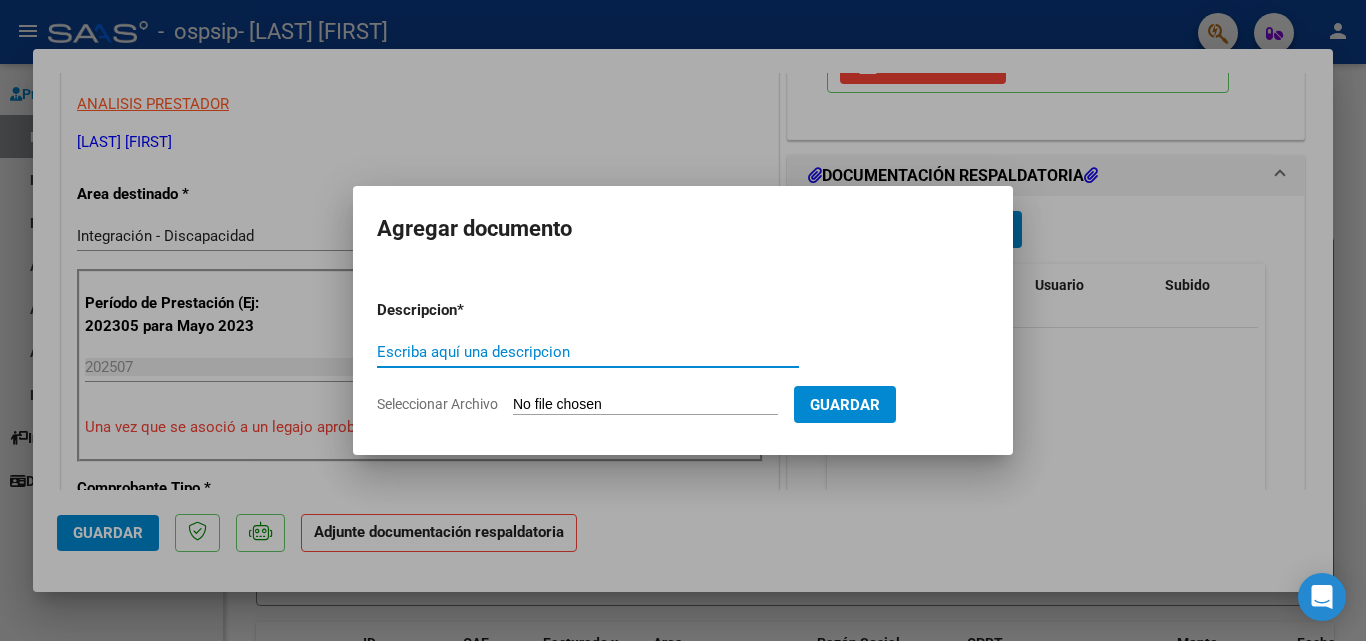 click on "Escriba aquí una descripcion" at bounding box center (588, 352) 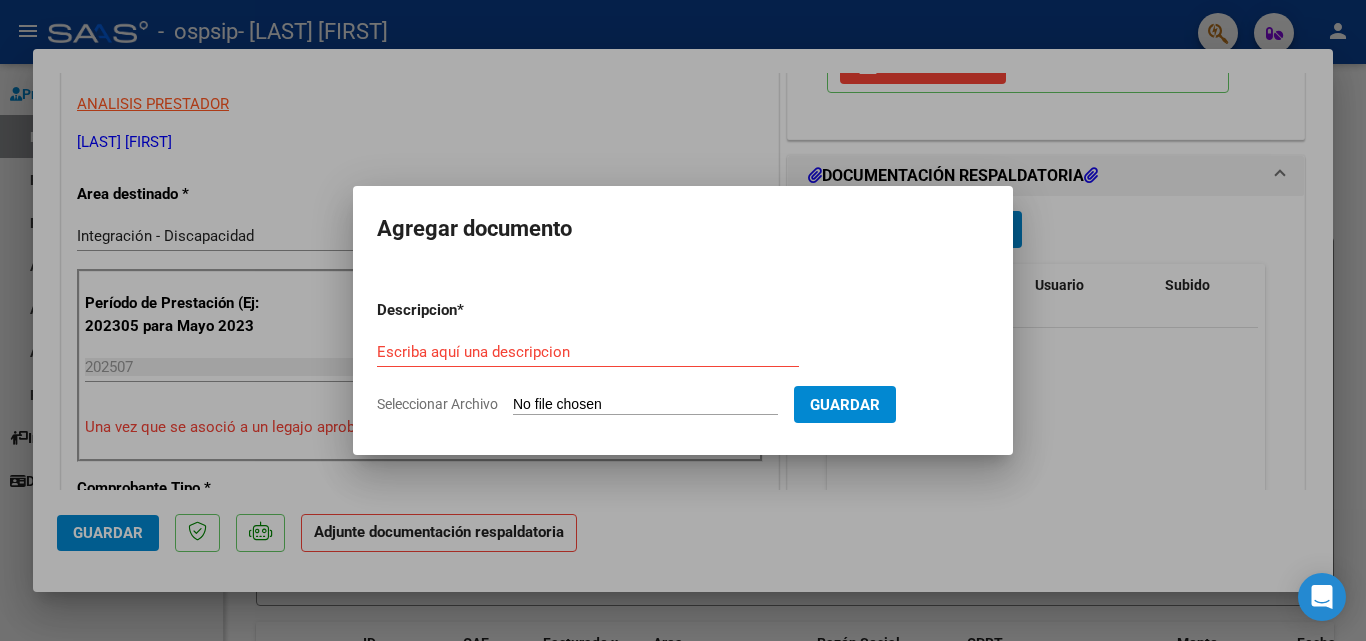 type on "C:\fakepath\Planilla Zadquiel Quinteros Lobos Julio .pdf" 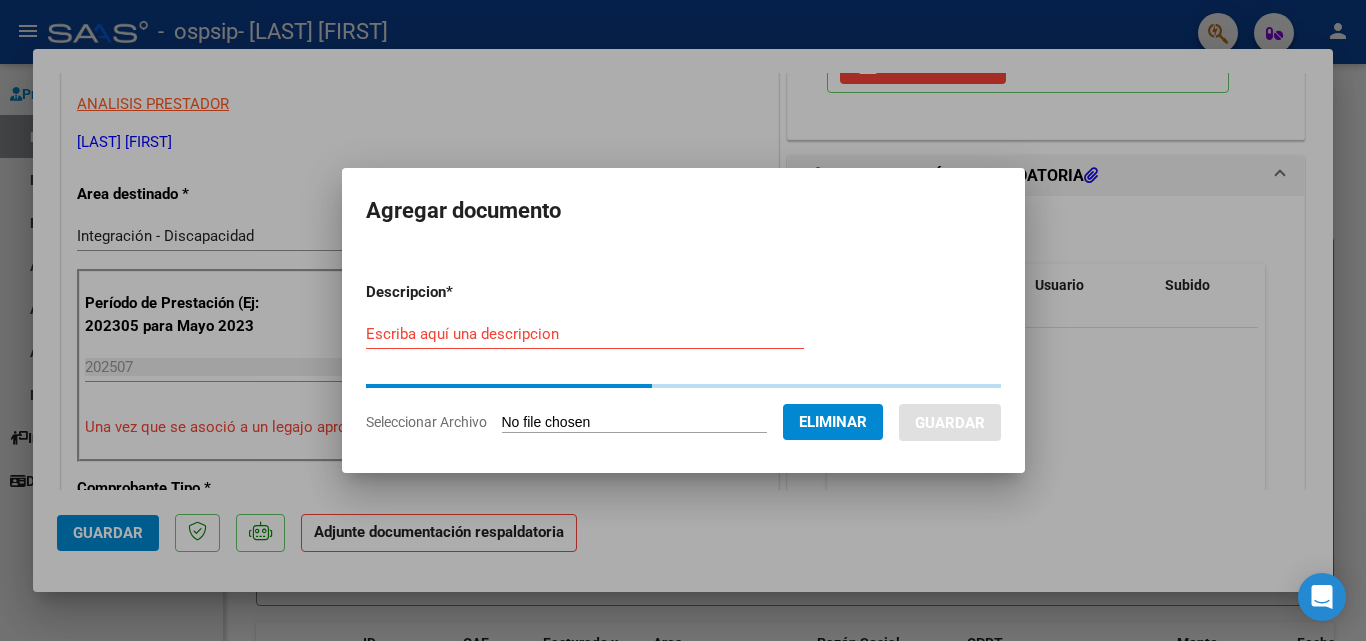 click on "Escriba aquí una descripcion" at bounding box center (585, 334) 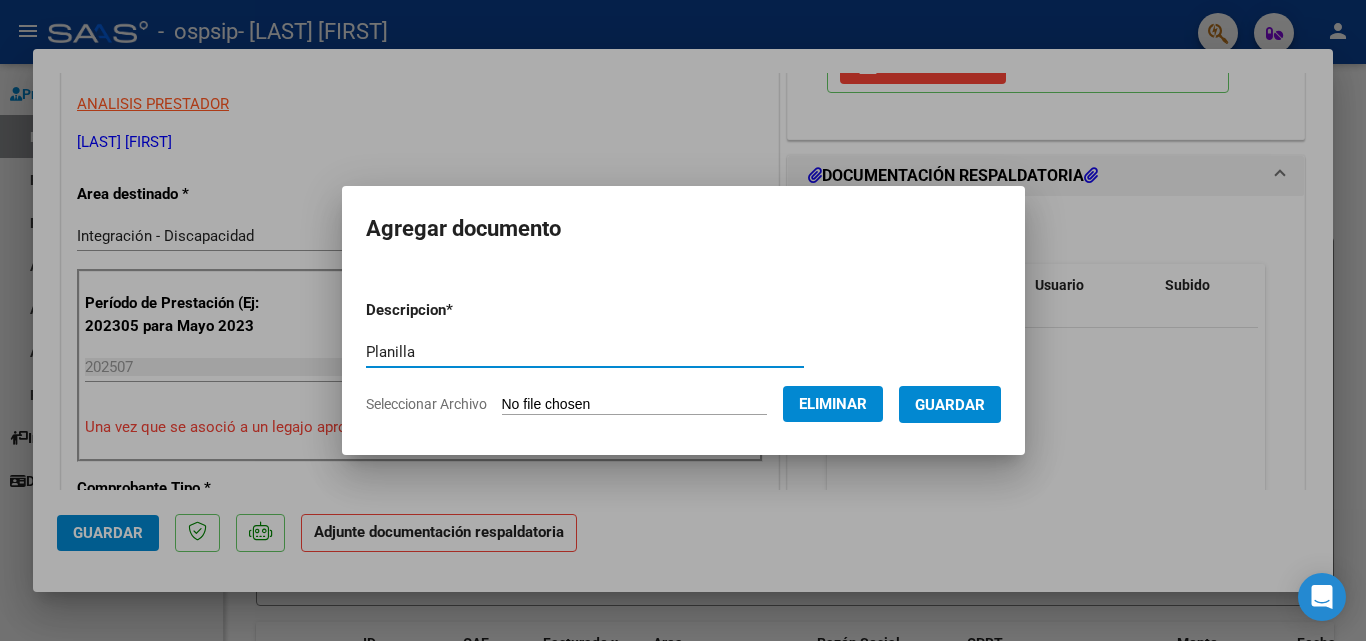 type on "Planilla" 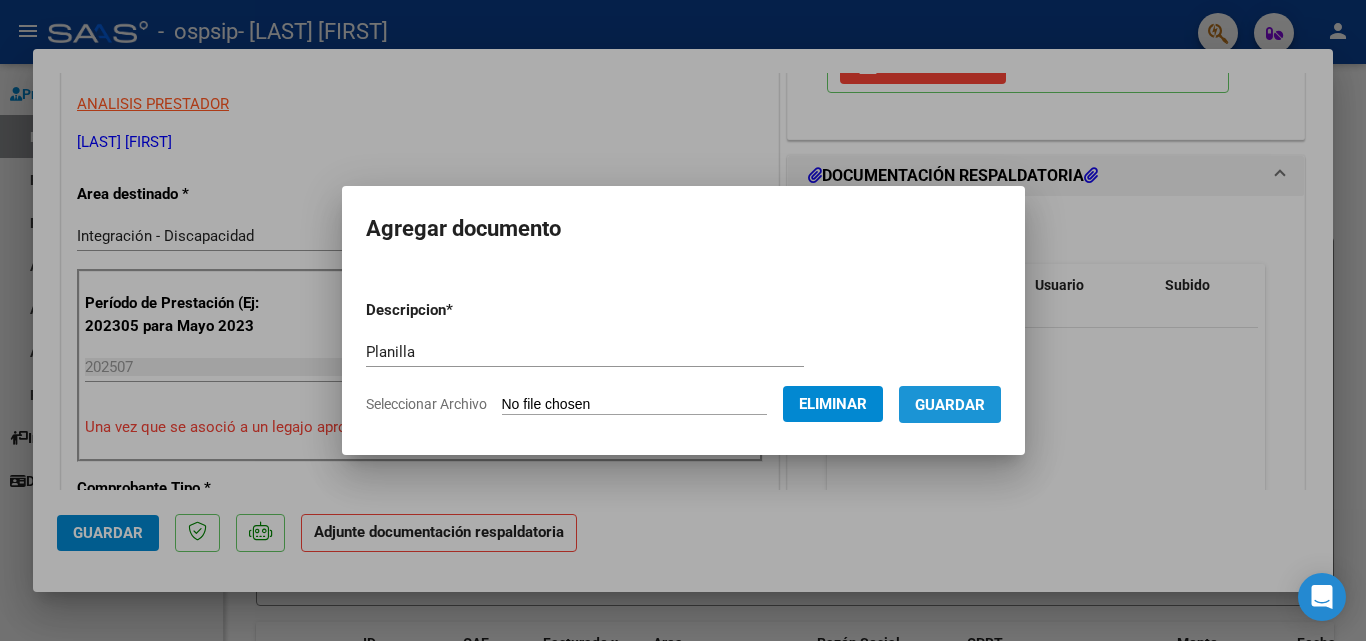 click on "Guardar" at bounding box center [950, 404] 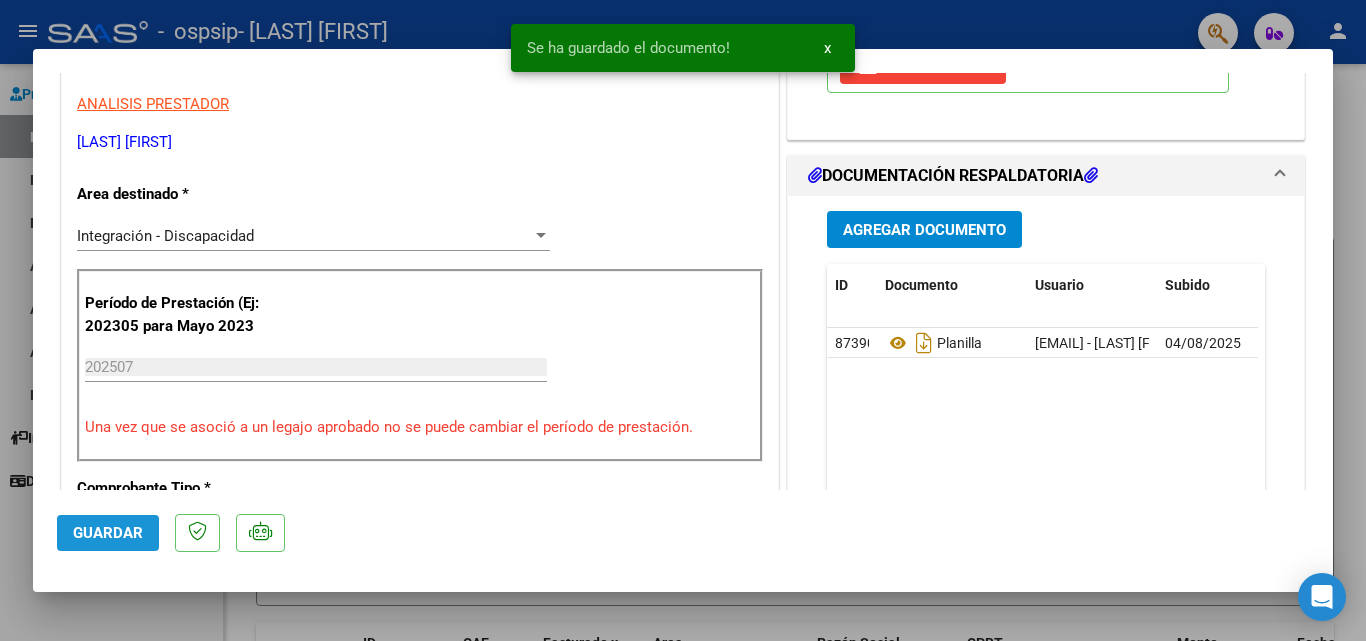 click on "Guardar" 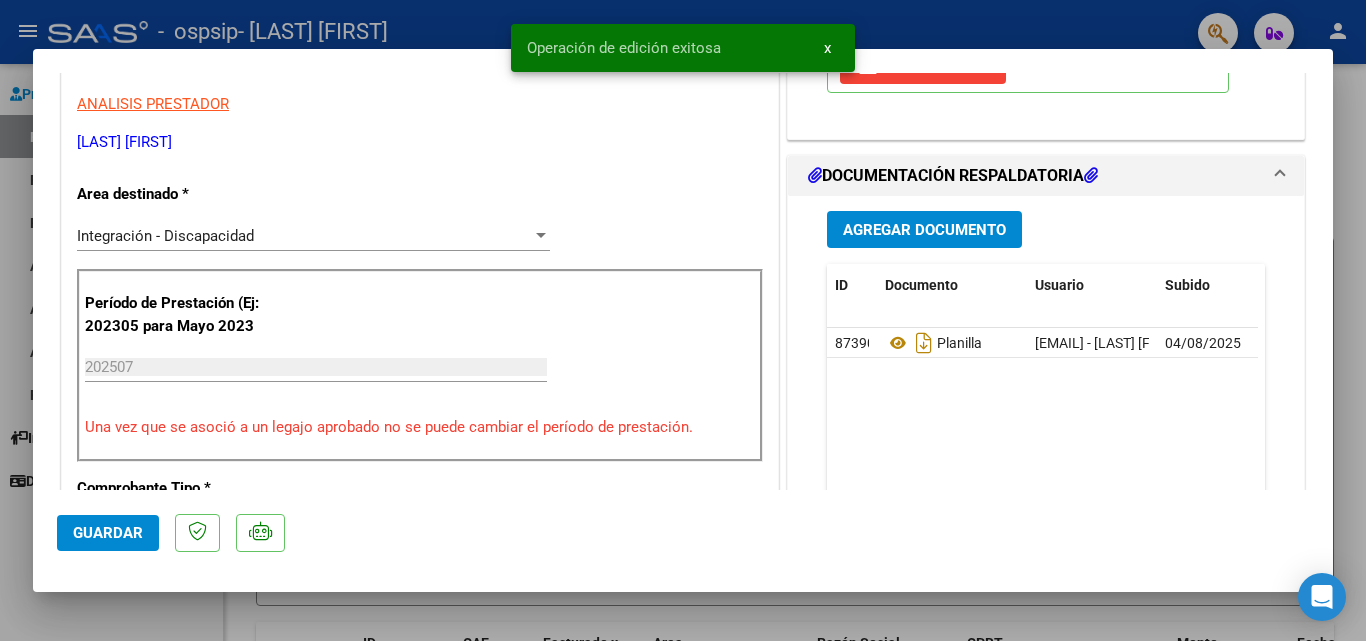 drag, startPoint x: 0, startPoint y: 230, endPoint x: 5, endPoint y: 215, distance: 15.811388 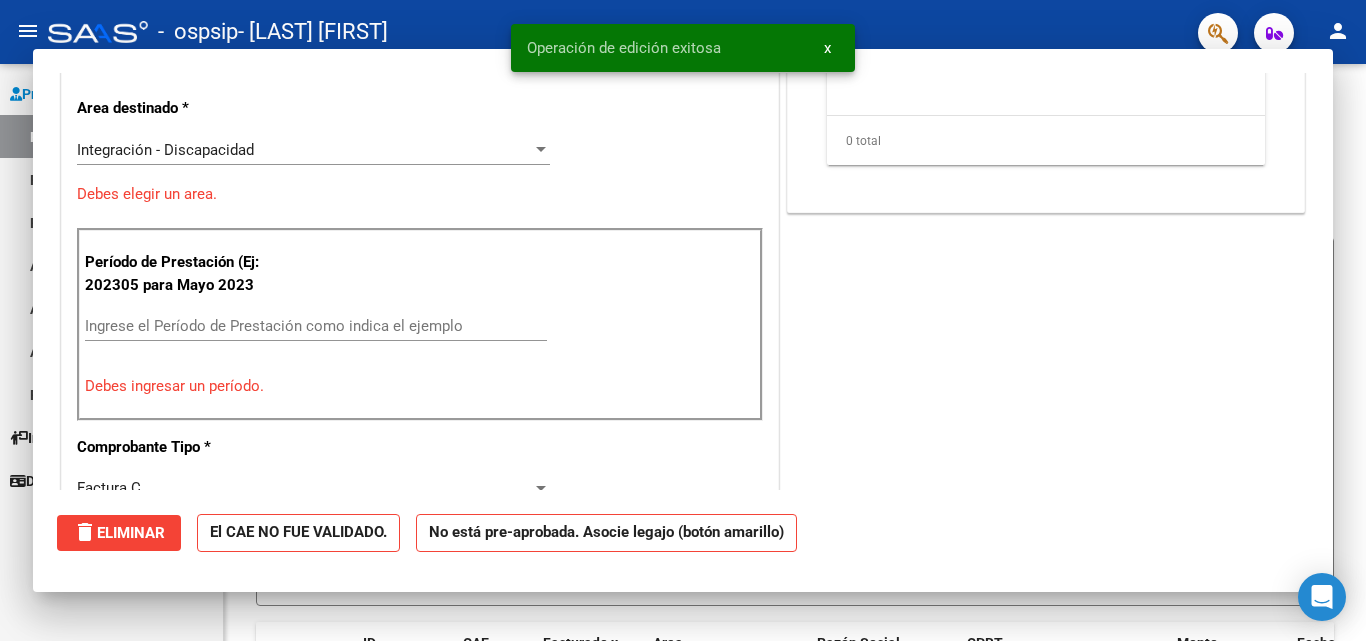 scroll, scrollTop: 0, scrollLeft: 0, axis: both 